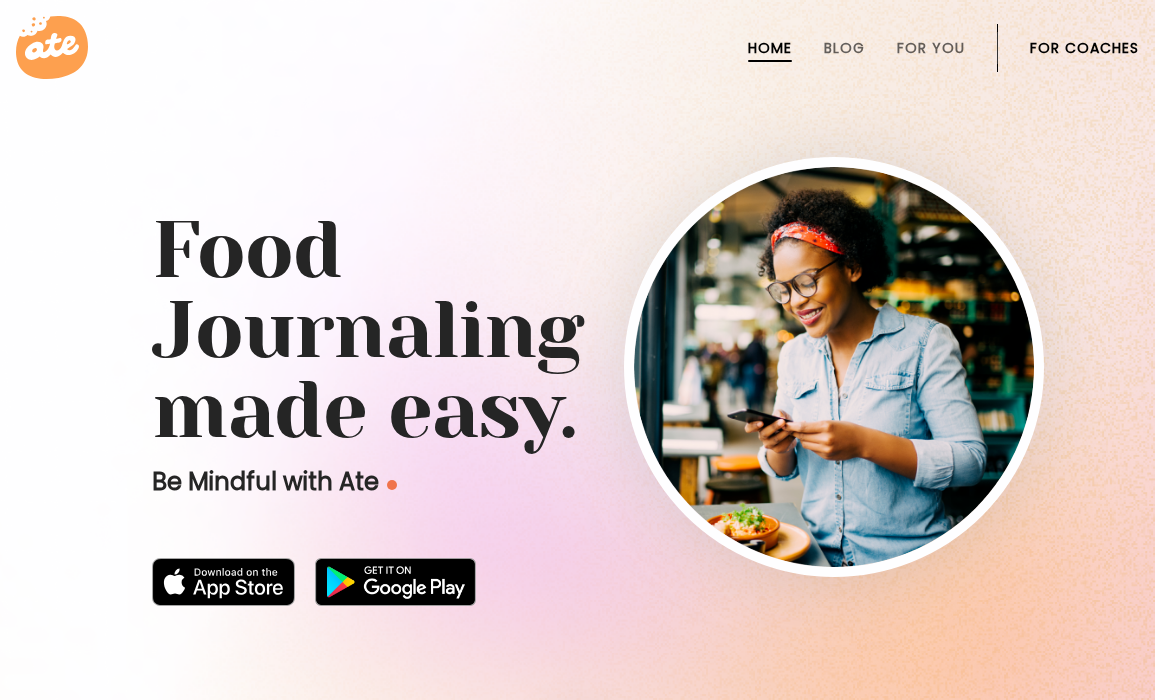 scroll, scrollTop: 0, scrollLeft: 0, axis: both 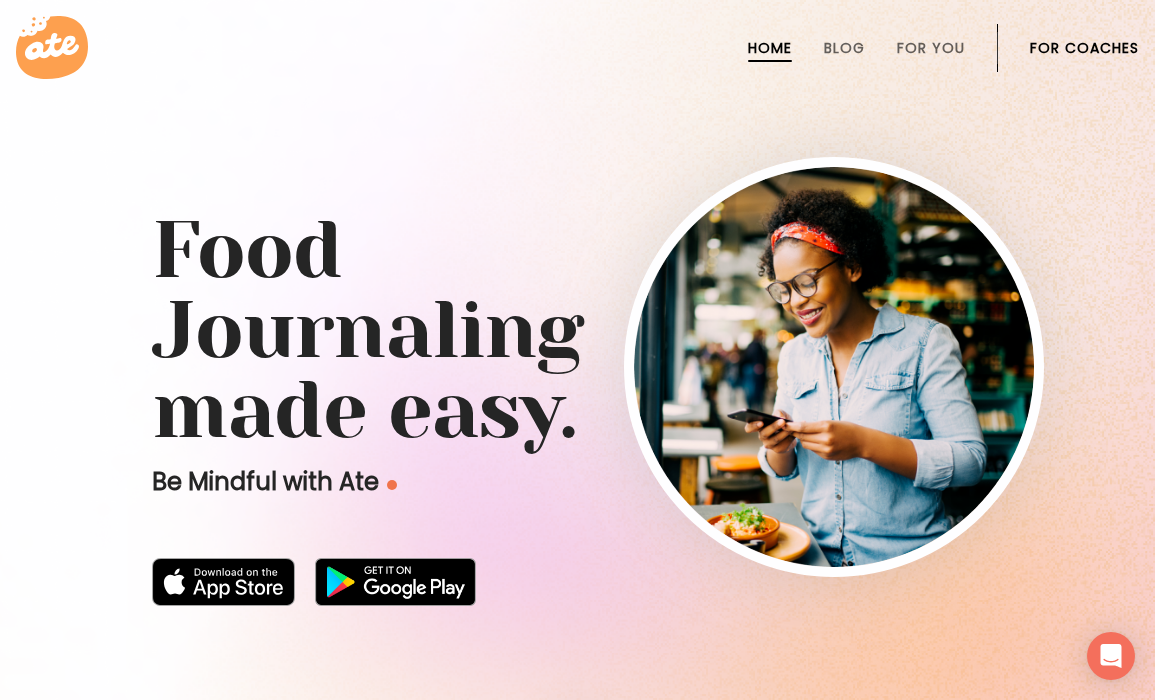 click on "For Coaches" at bounding box center (1084, 48) 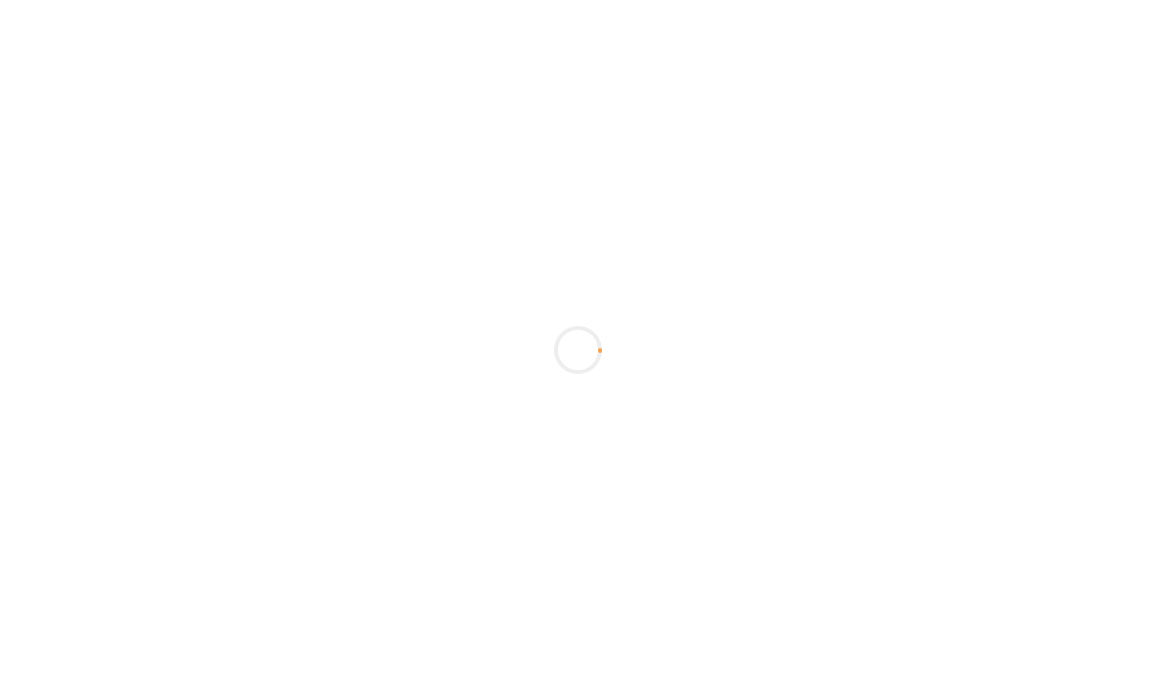 scroll, scrollTop: 0, scrollLeft: 0, axis: both 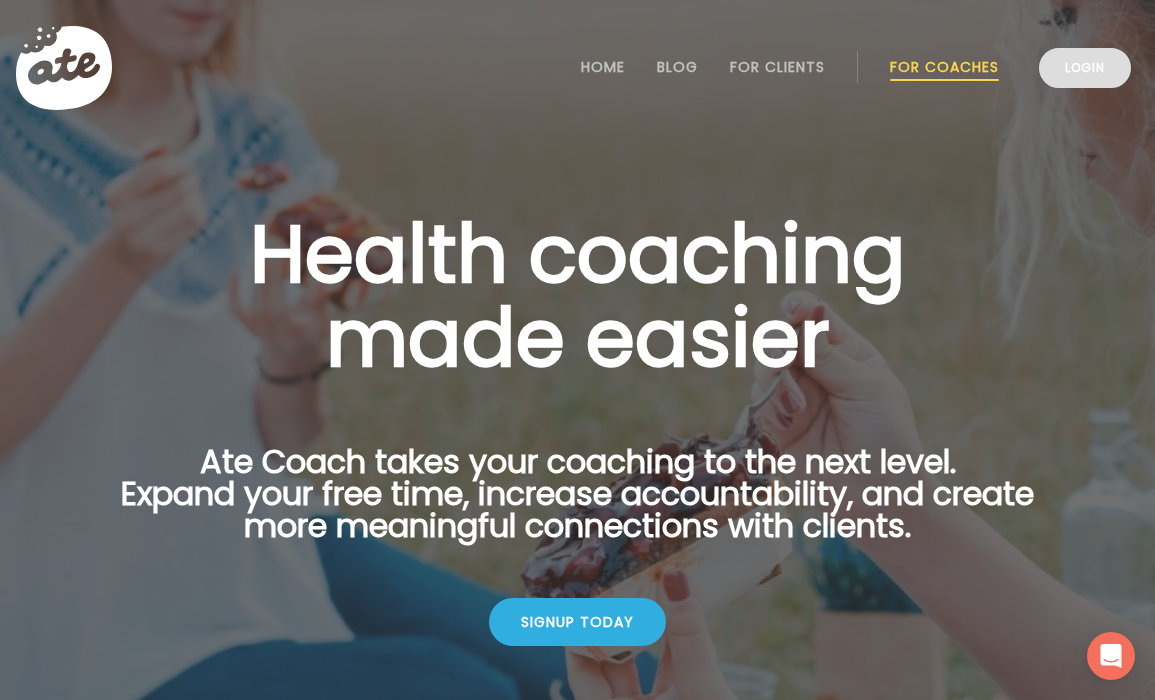 click on "Login" at bounding box center (1085, 68) 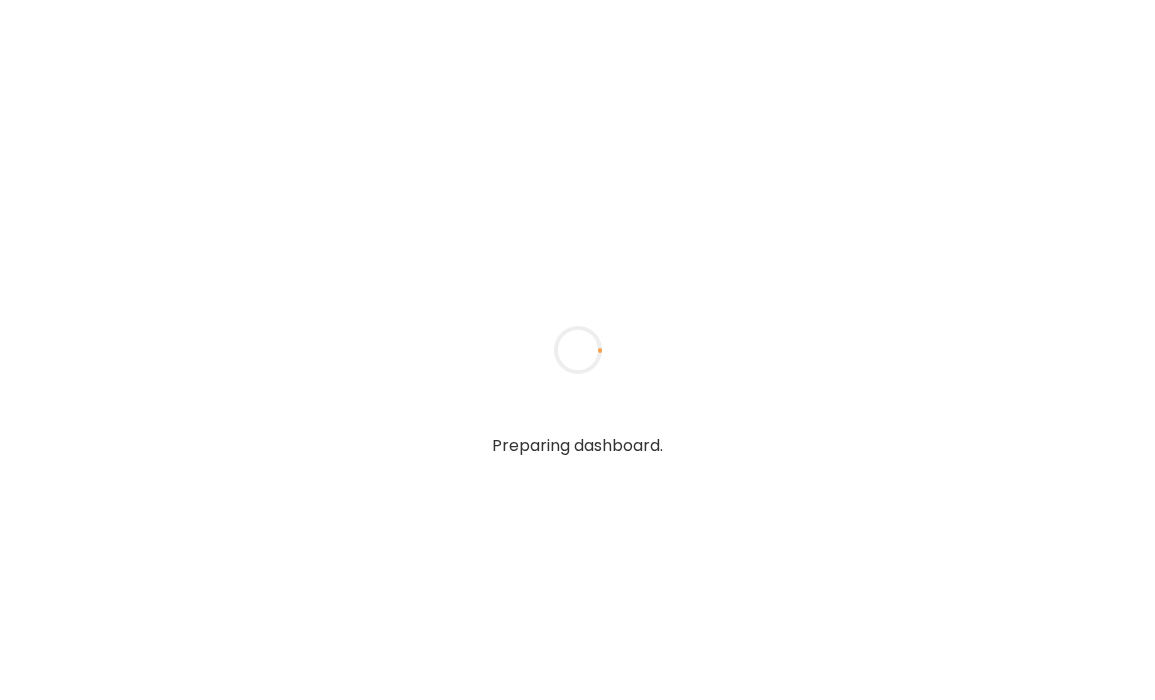scroll, scrollTop: 0, scrollLeft: 0, axis: both 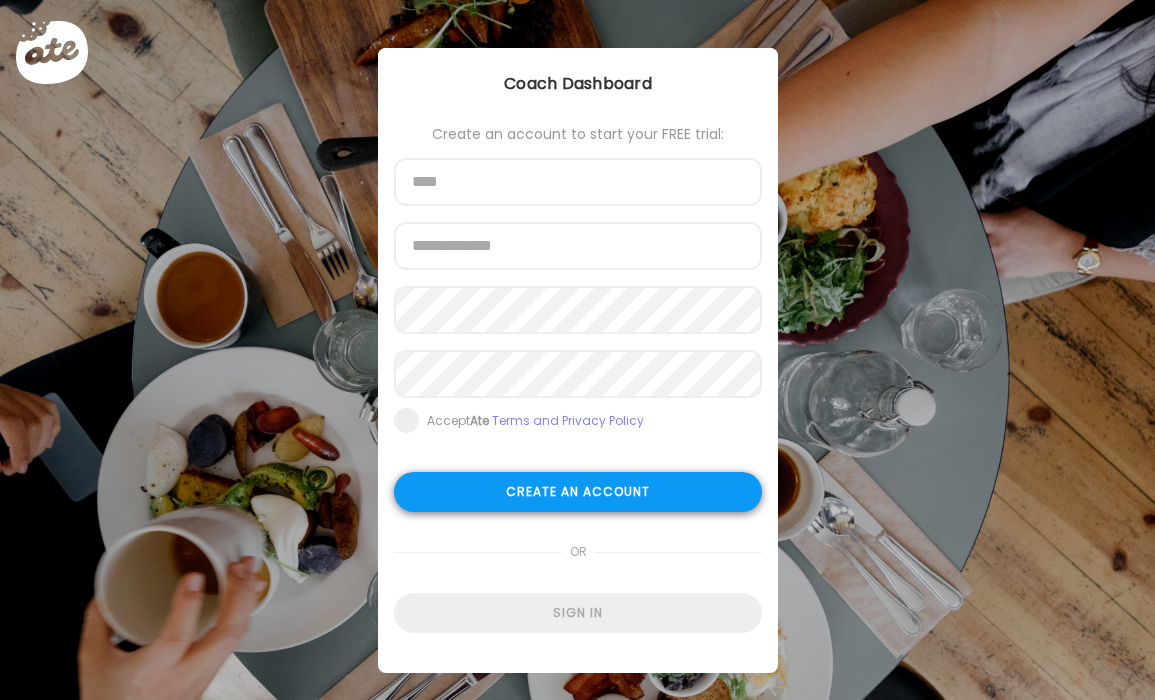type on "**********" 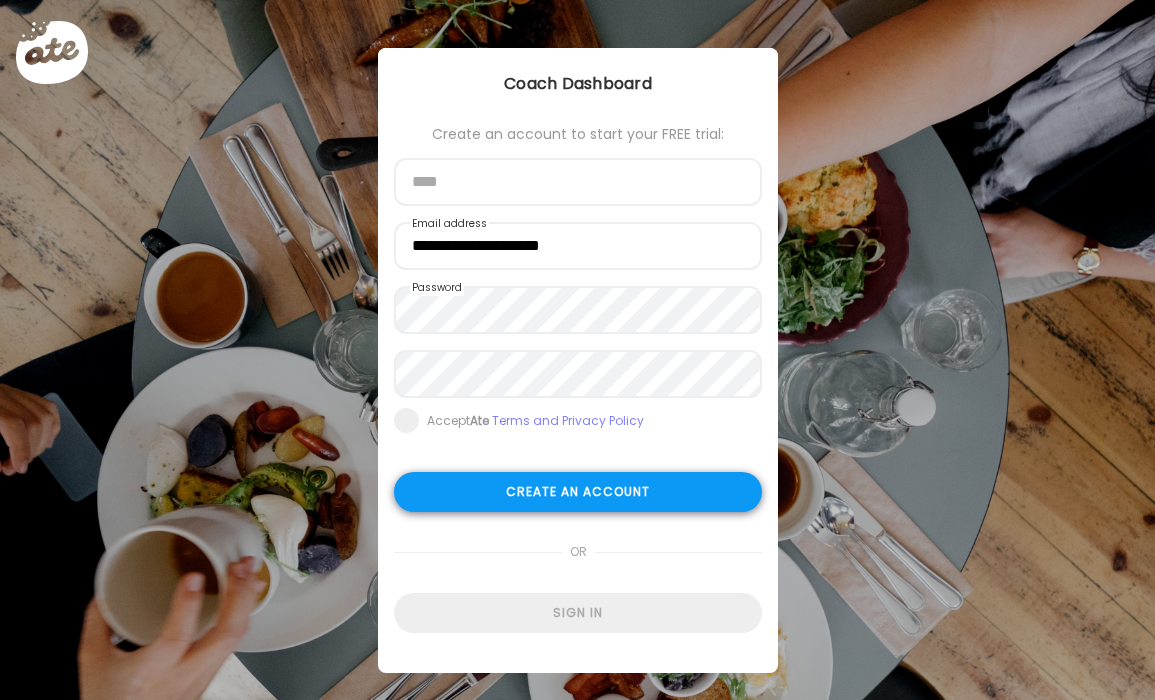 click on "Create an account" at bounding box center (578, 492) 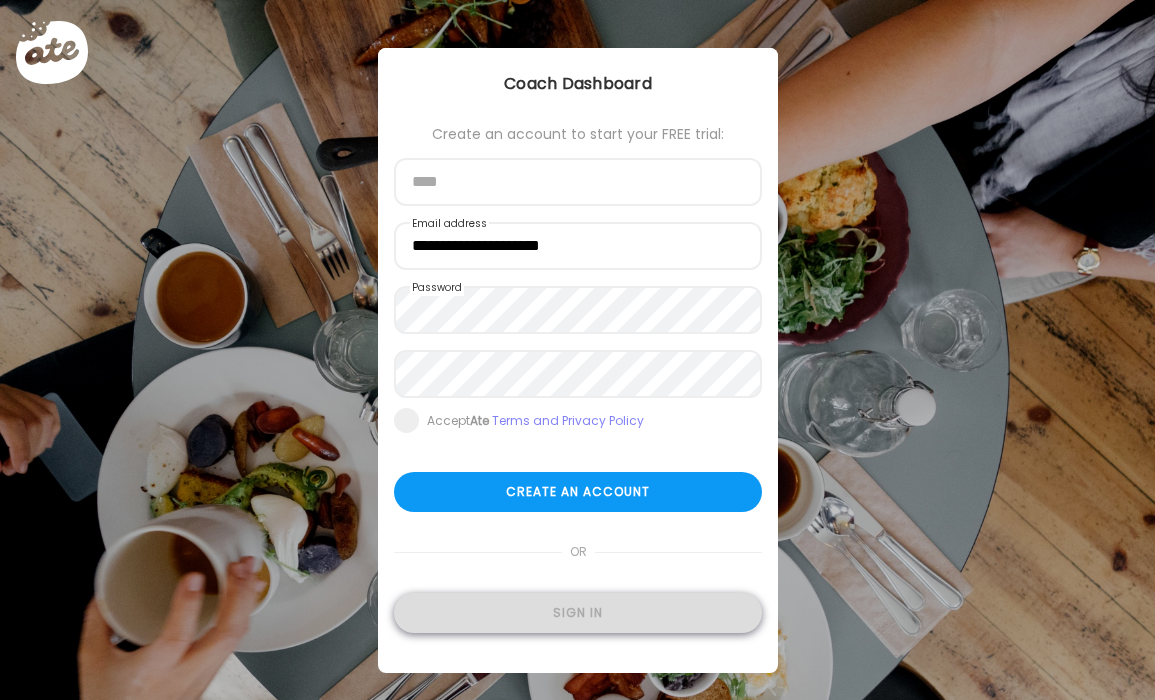 click on "Sign in" at bounding box center [578, 613] 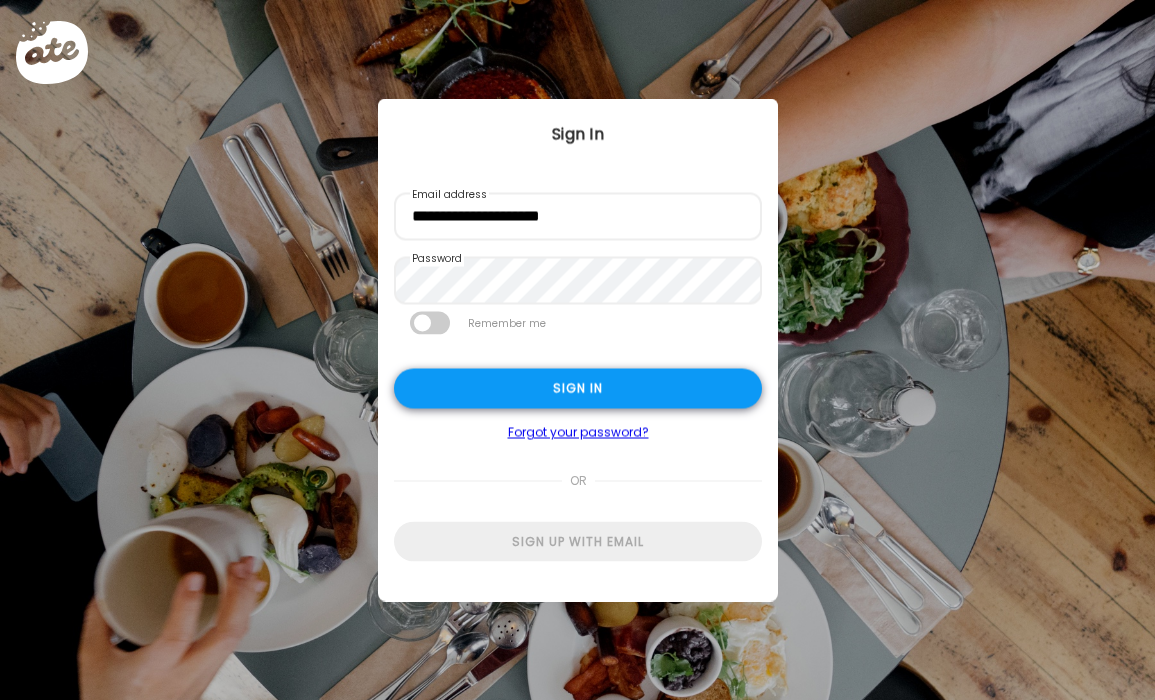 click on "Sign in" at bounding box center (578, 389) 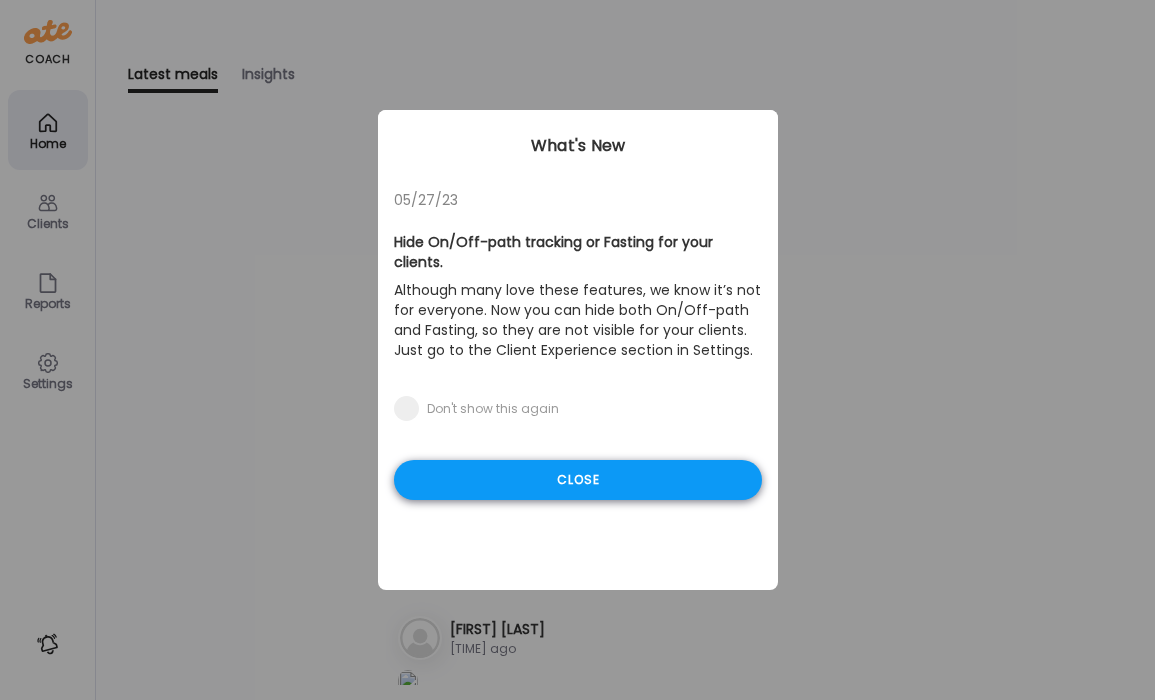 click on "Close" at bounding box center (578, 480) 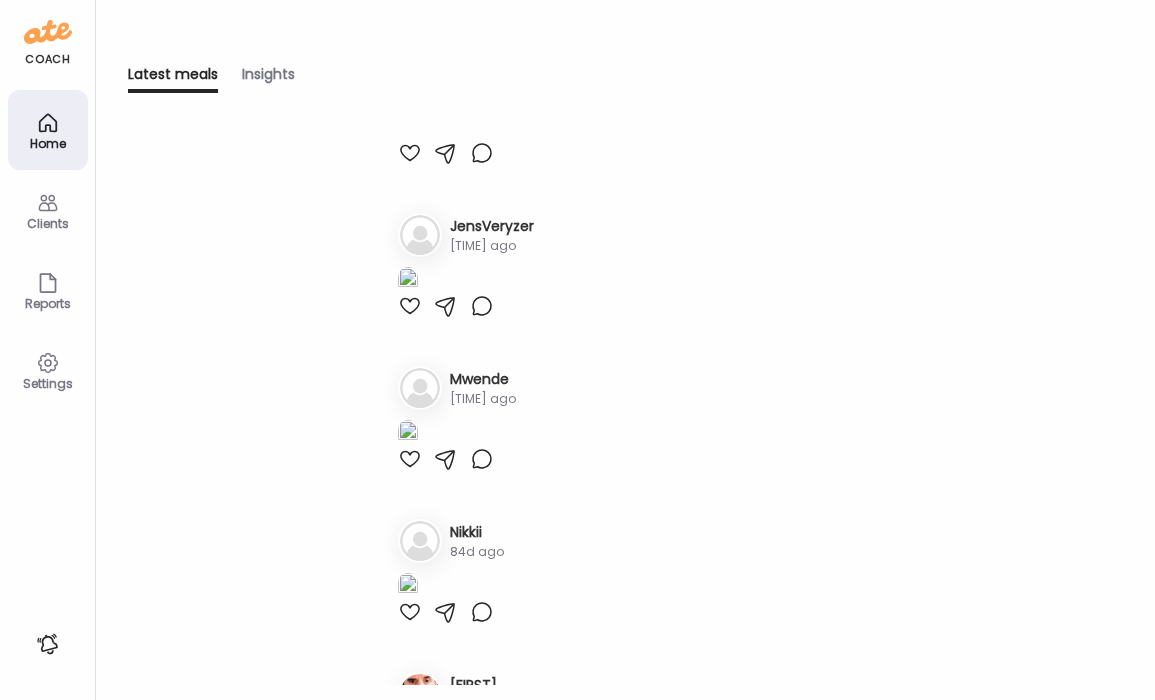 scroll, scrollTop: 1166, scrollLeft: 0, axis: vertical 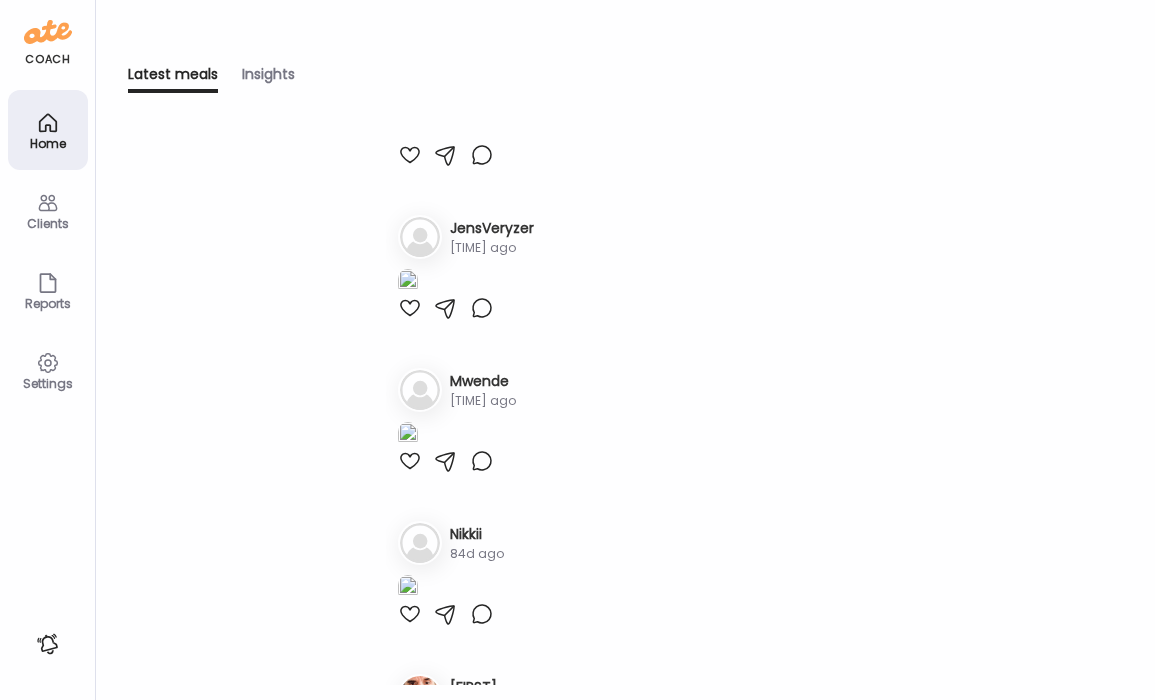 click on "PatriciaTreminio" at bounding box center [507, -690] 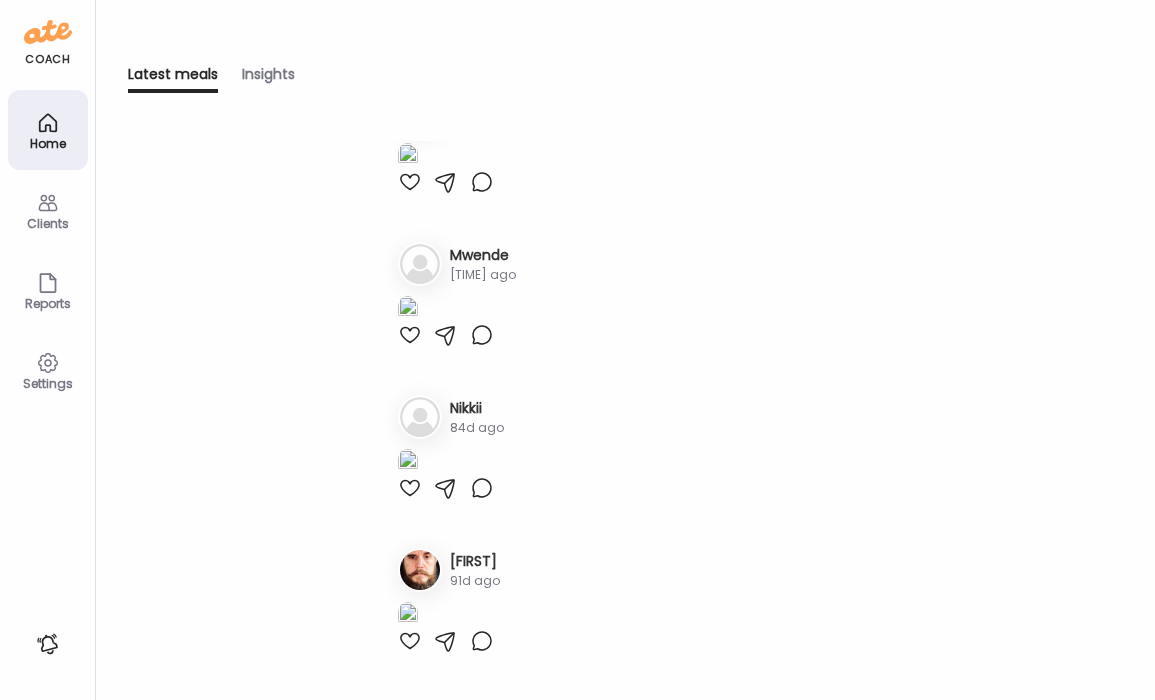 scroll, scrollTop: 1758, scrollLeft: 0, axis: vertical 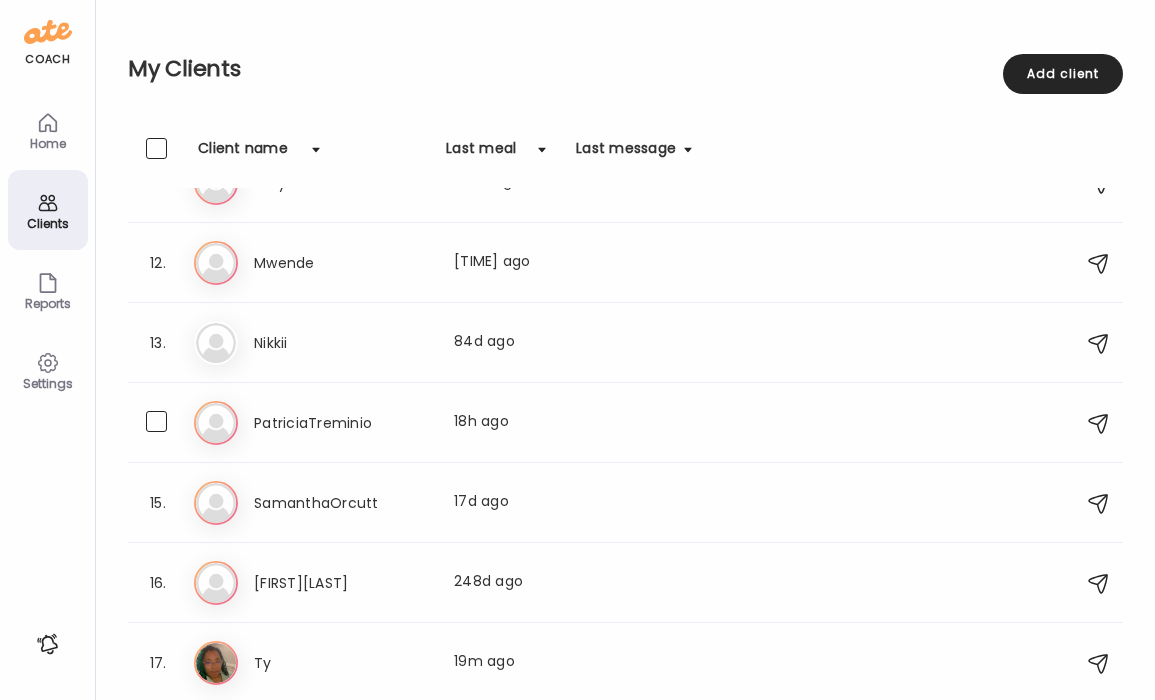 click on "PatriciaTreminio" at bounding box center (342, 423) 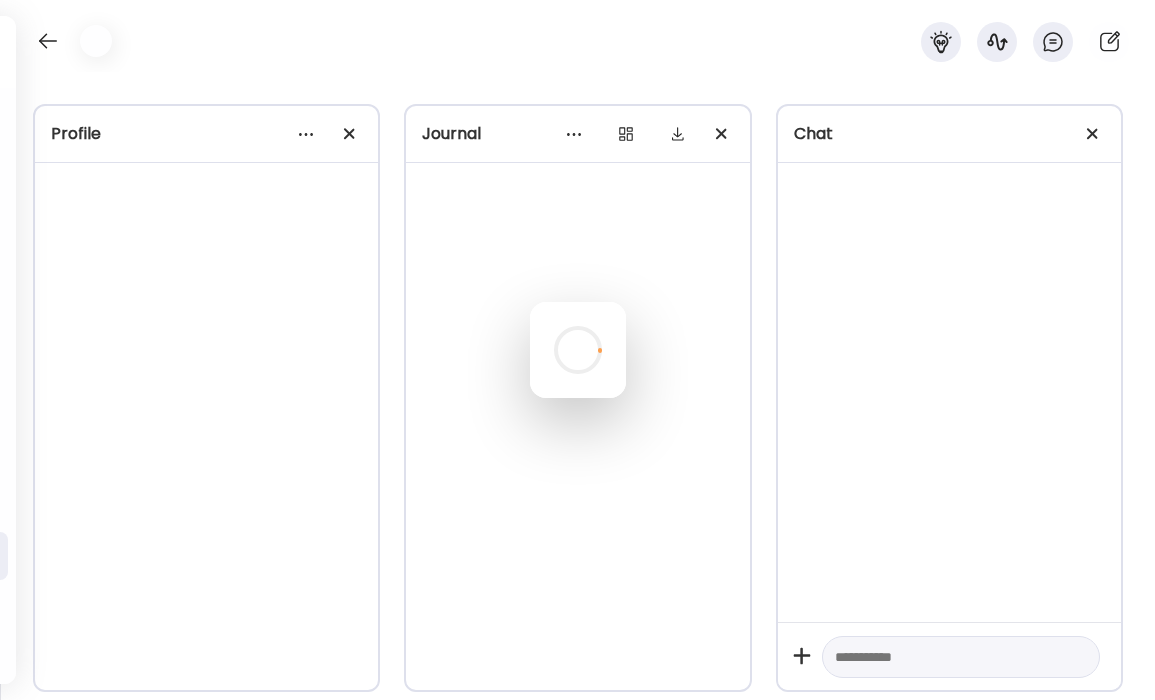 scroll, scrollTop: 300, scrollLeft: 0, axis: vertical 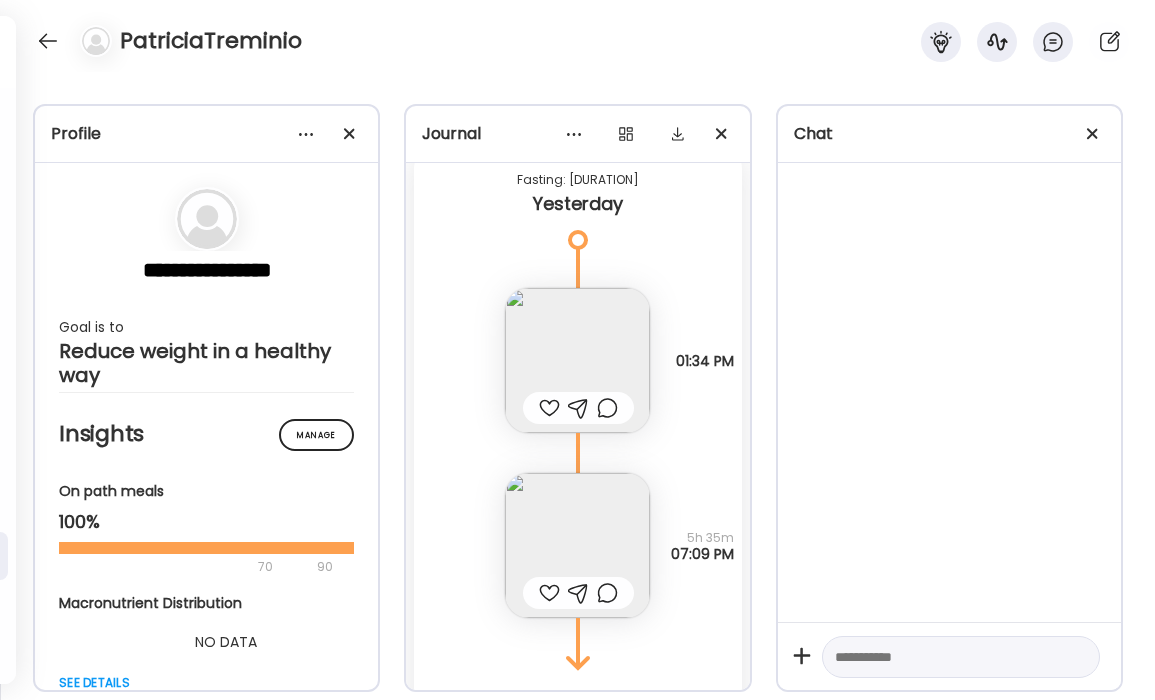 click at bounding box center (577, 360) 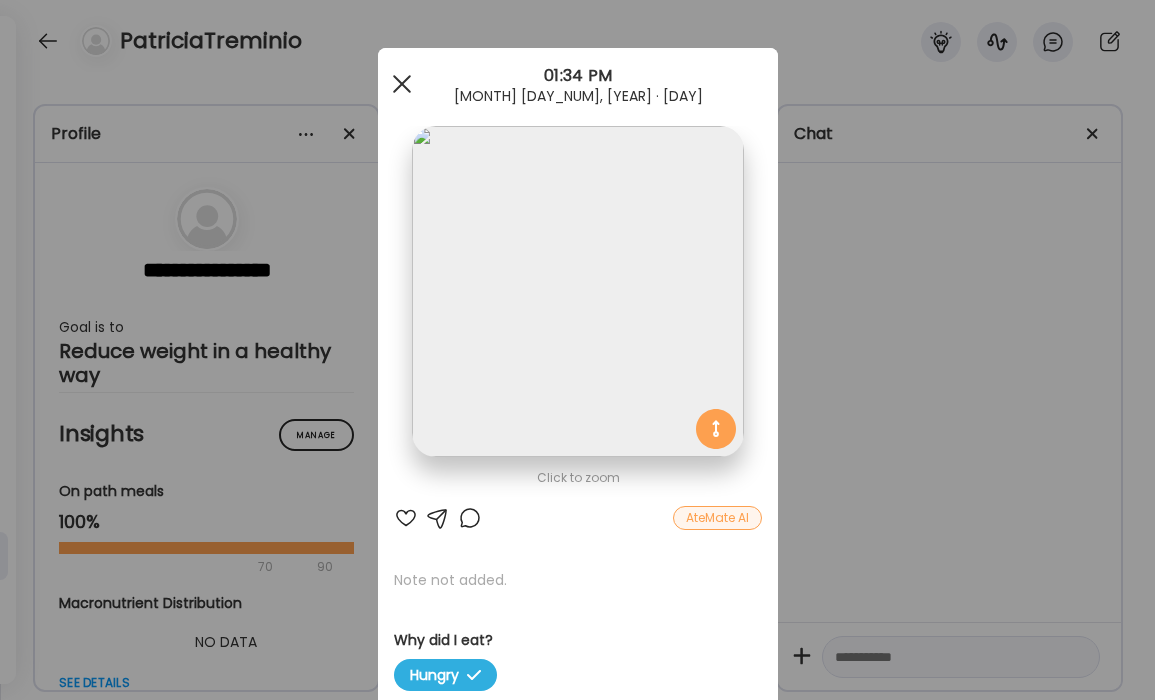 click at bounding box center (402, 84) 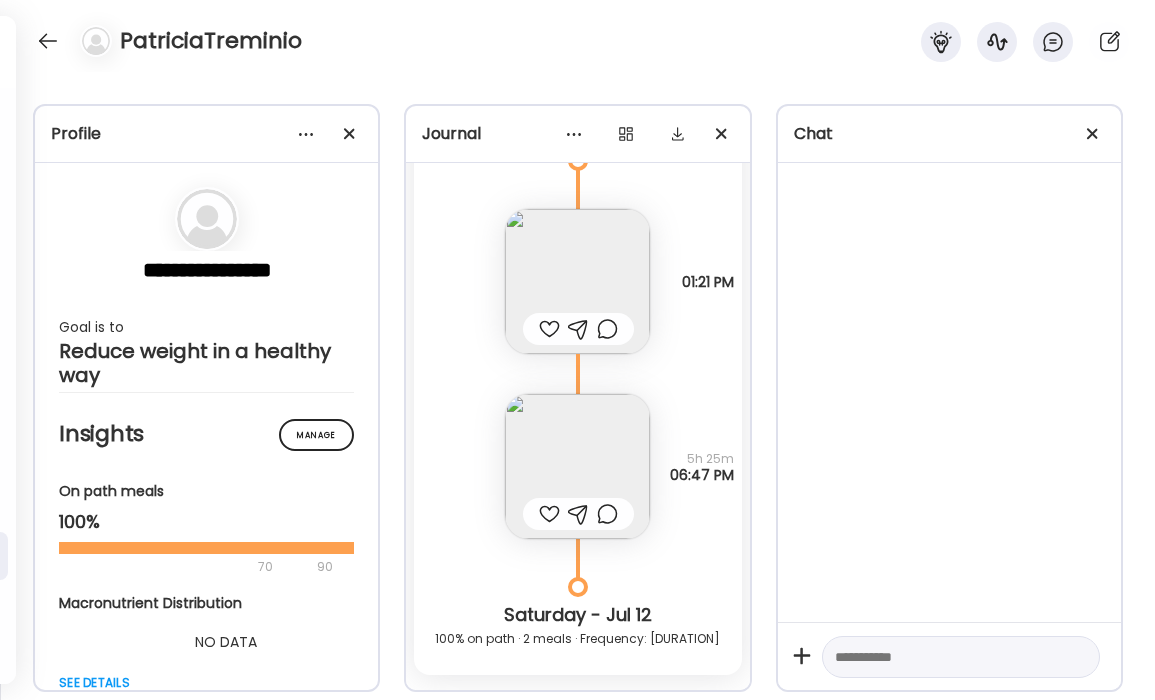scroll, scrollTop: 19466, scrollLeft: 0, axis: vertical 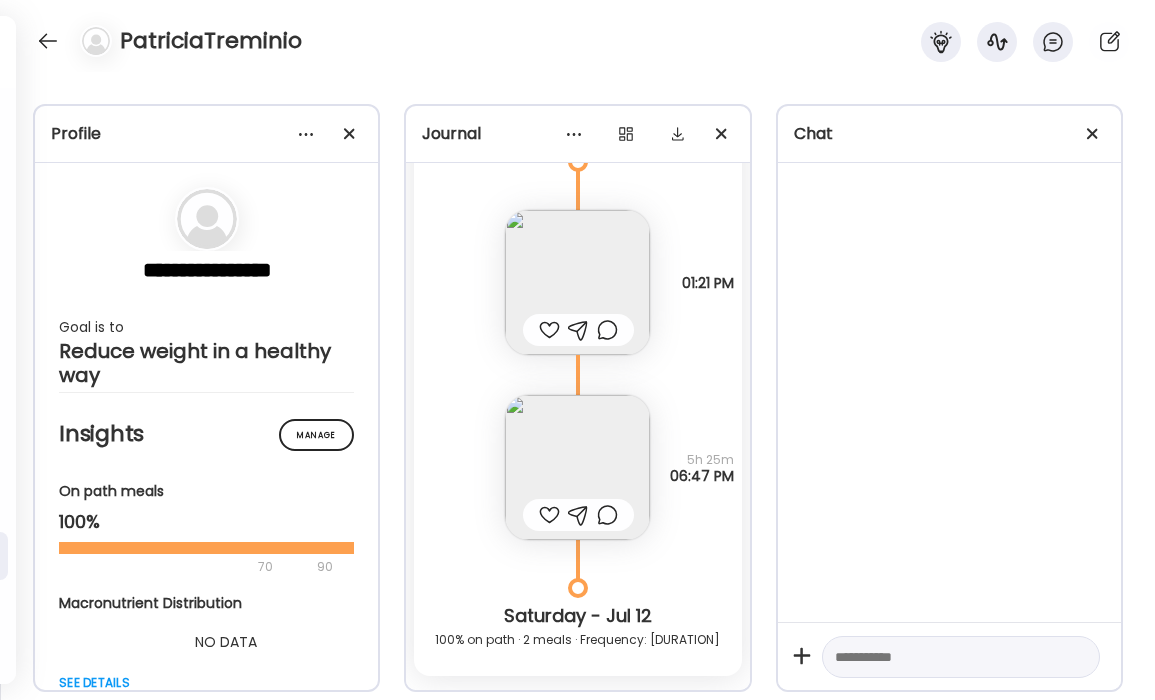 click at bounding box center [577, 467] 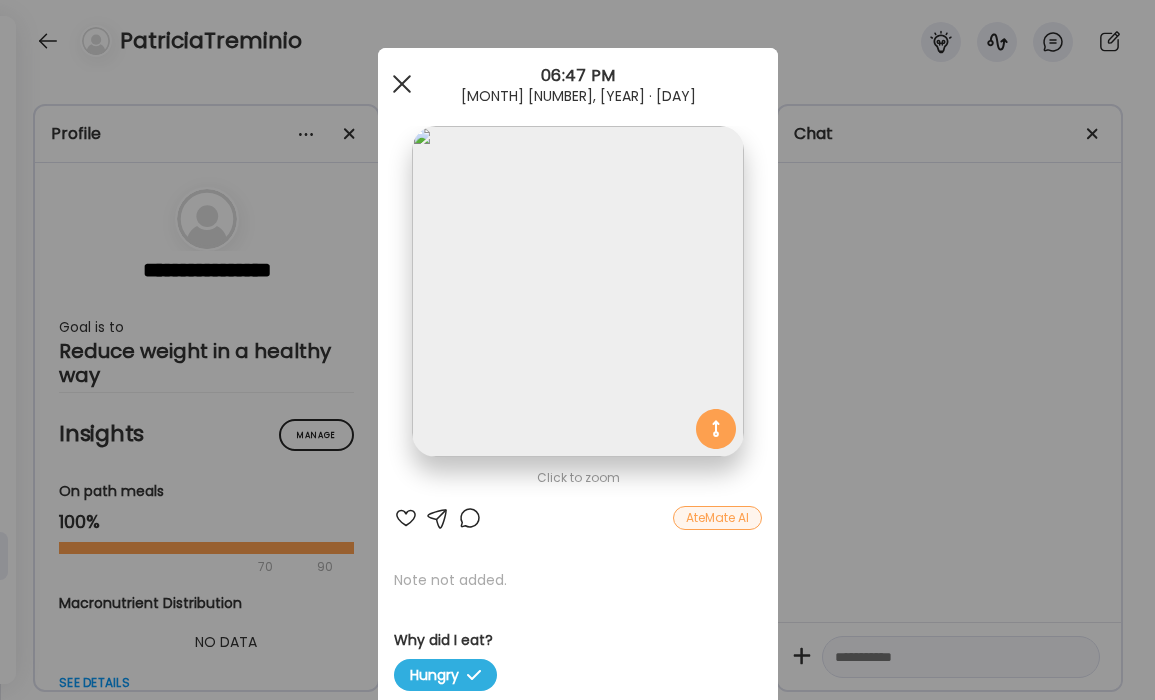 click at bounding box center [402, 84] 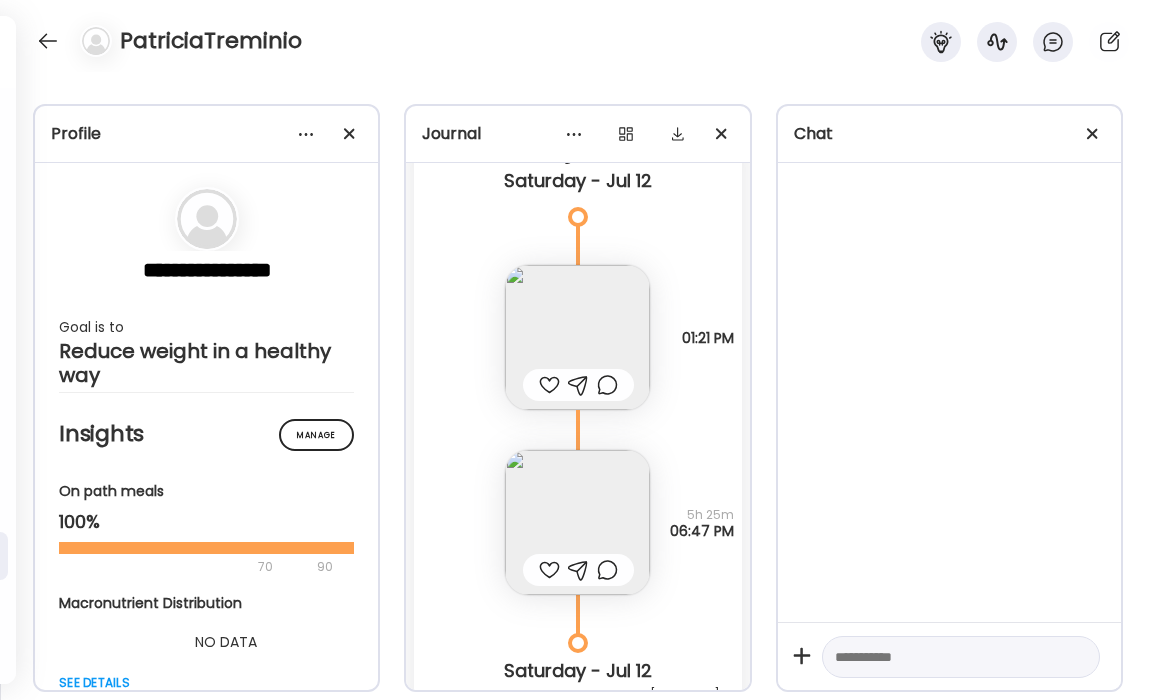 scroll, scrollTop: 19399, scrollLeft: 0, axis: vertical 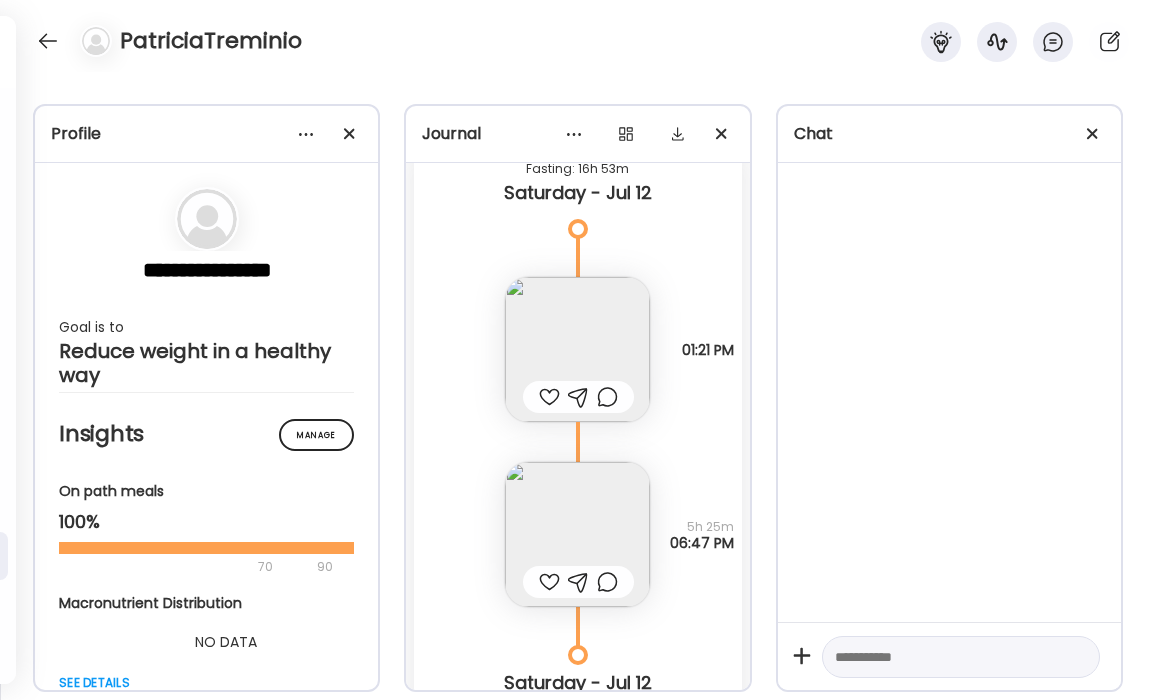 click at bounding box center (577, 349) 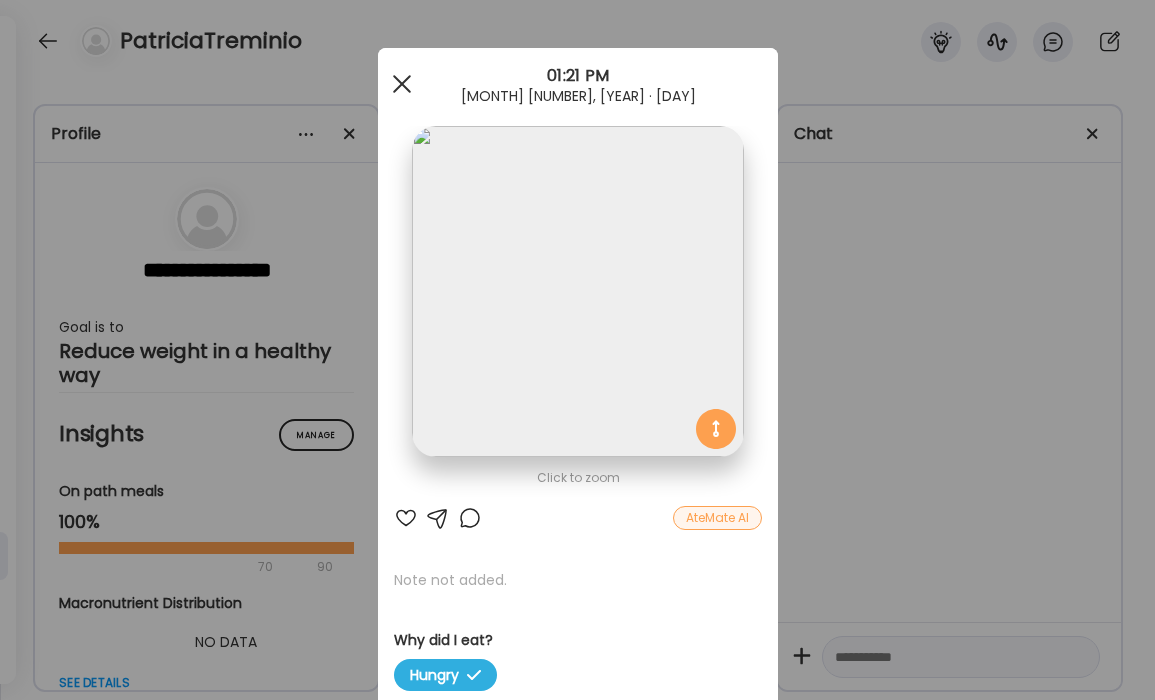 click at bounding box center [402, 84] 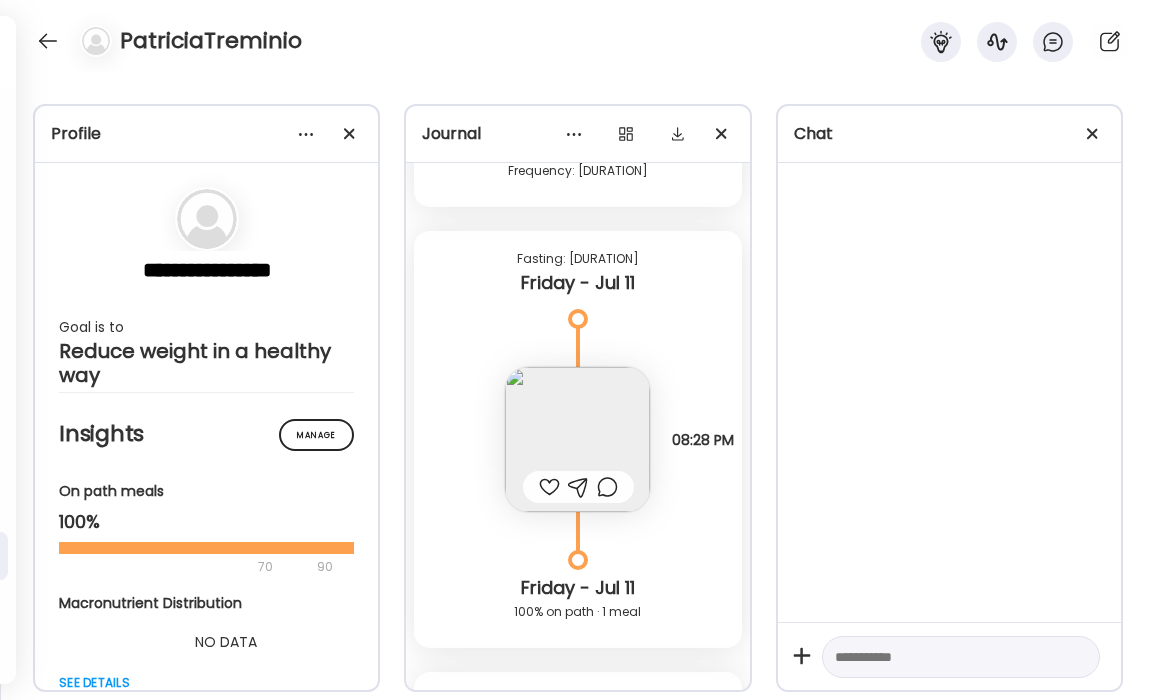 scroll, scrollTop: 18867, scrollLeft: 0, axis: vertical 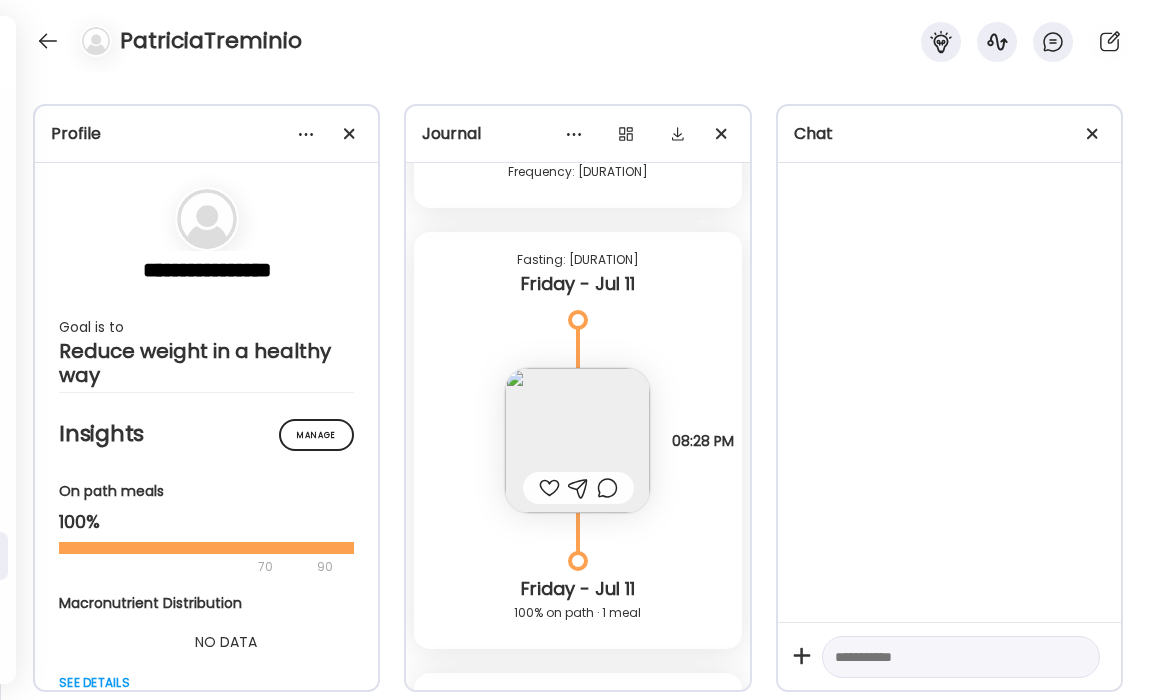 click at bounding box center (577, 440) 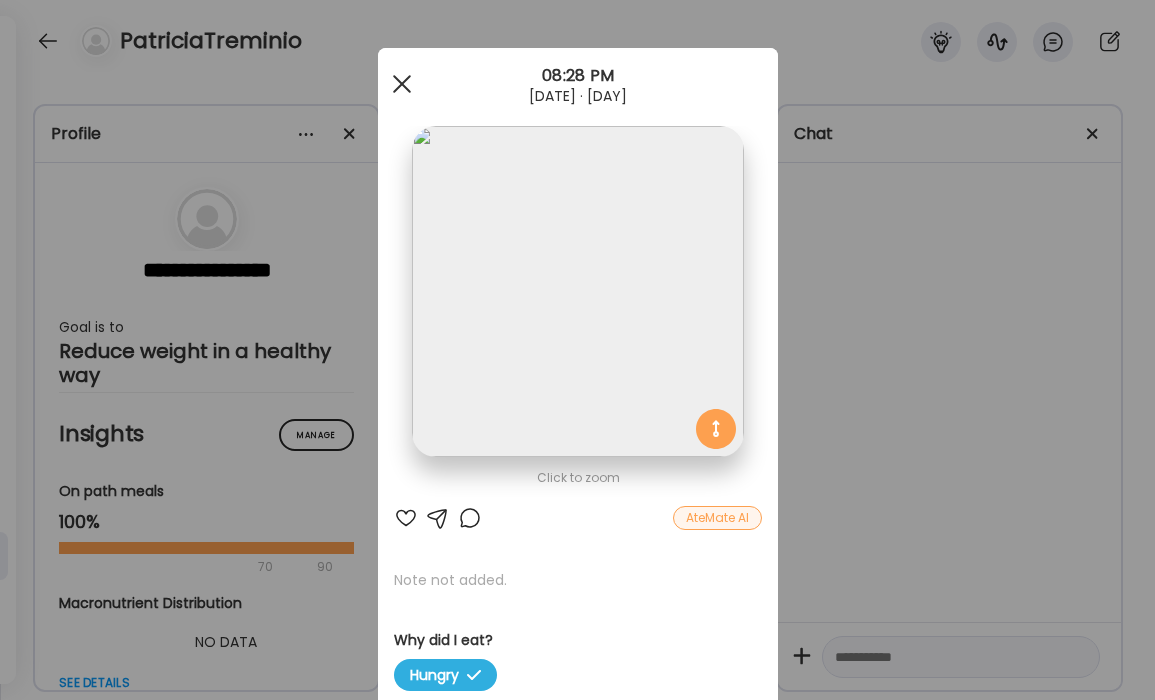 click at bounding box center (402, 84) 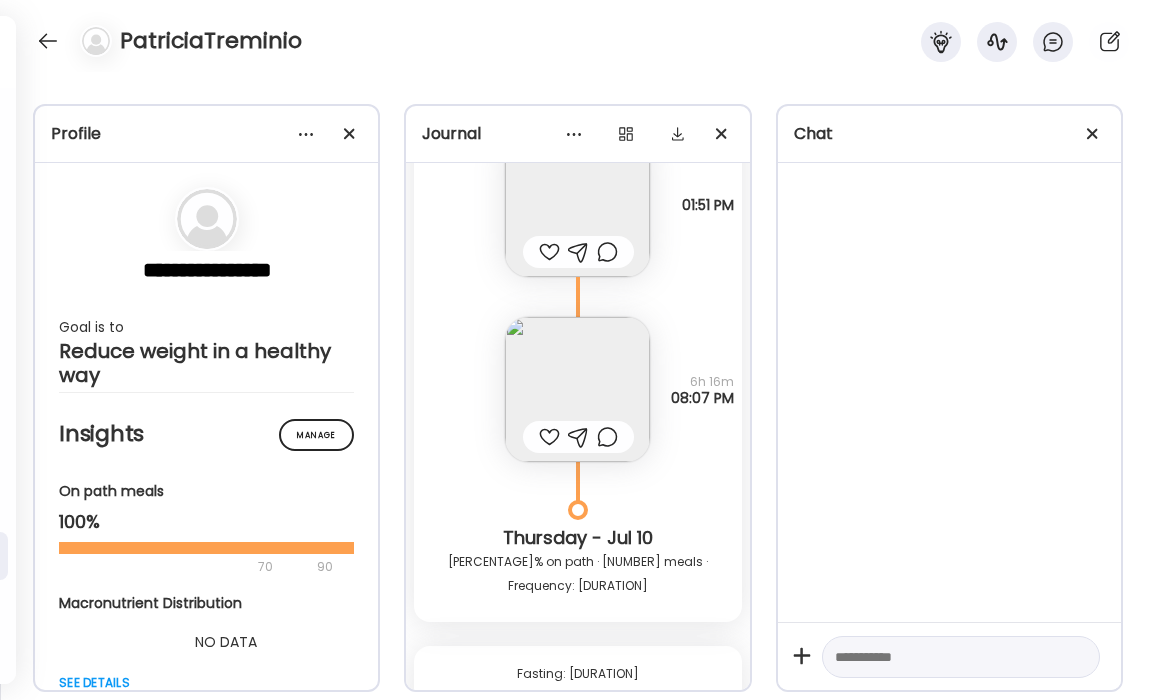 scroll, scrollTop: 18427, scrollLeft: 0, axis: vertical 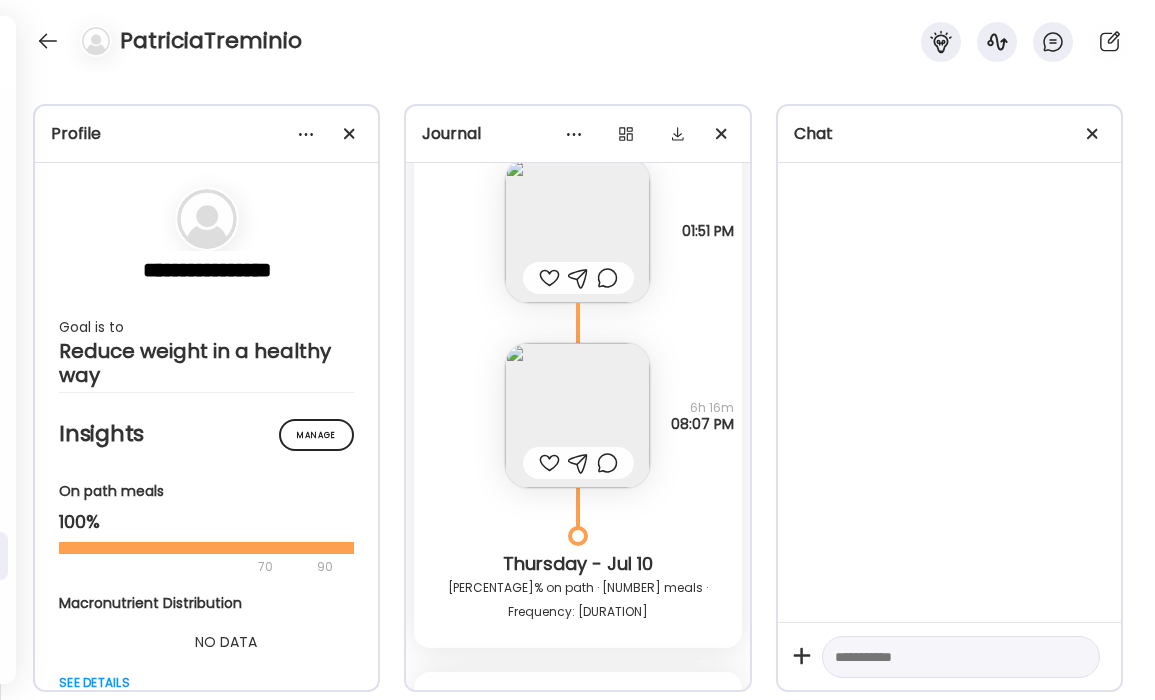 click at bounding box center [577, 415] 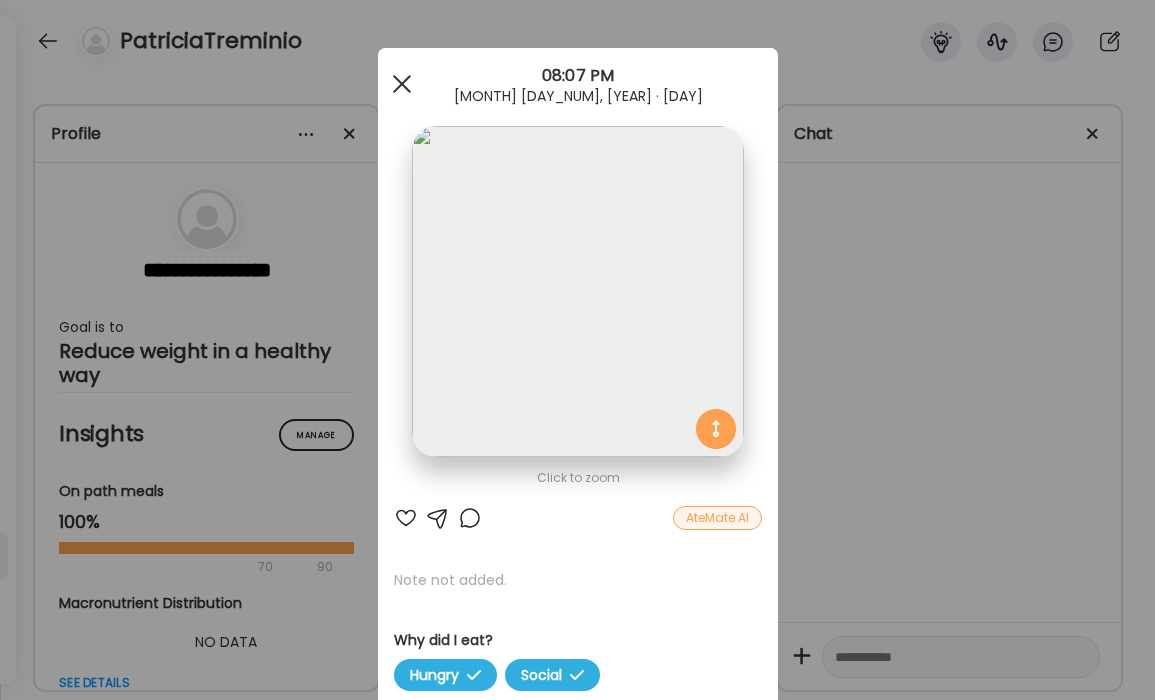 click at bounding box center (401, 84) 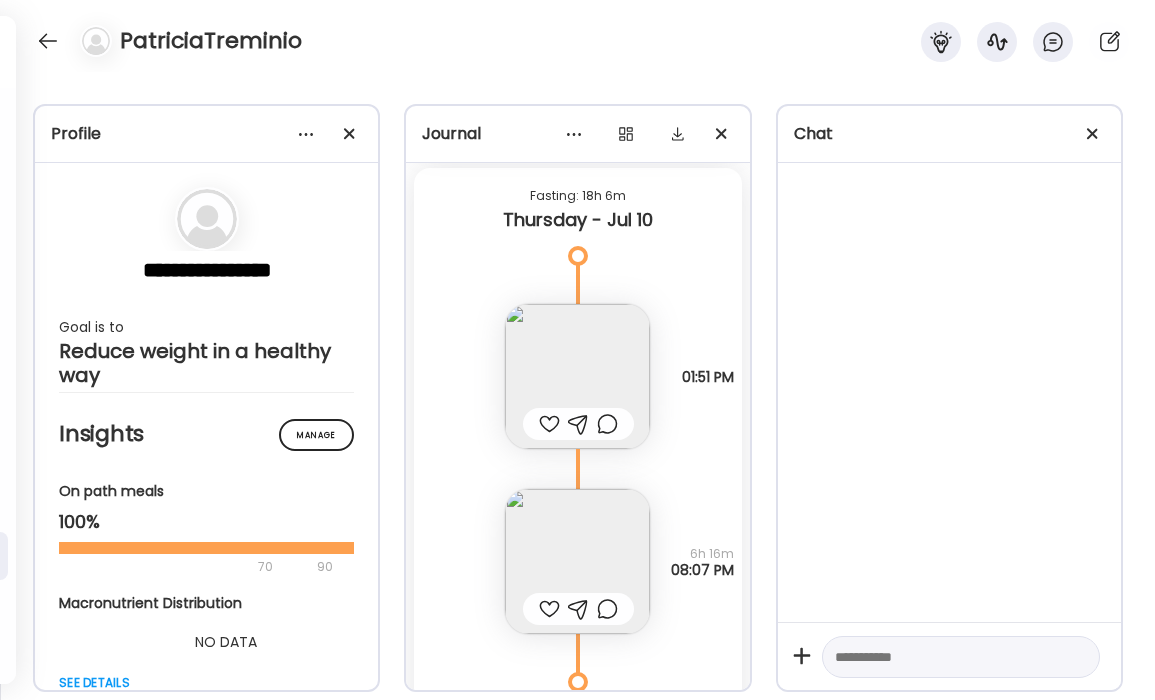 scroll, scrollTop: 18275, scrollLeft: 0, axis: vertical 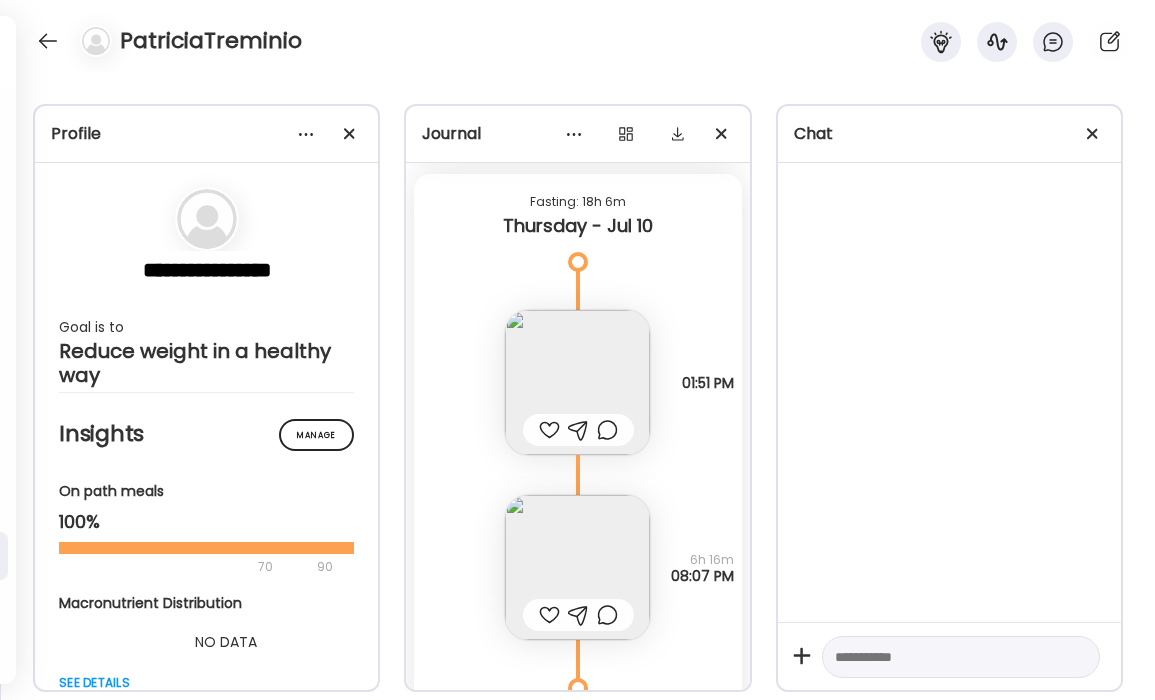 click at bounding box center [577, 382] 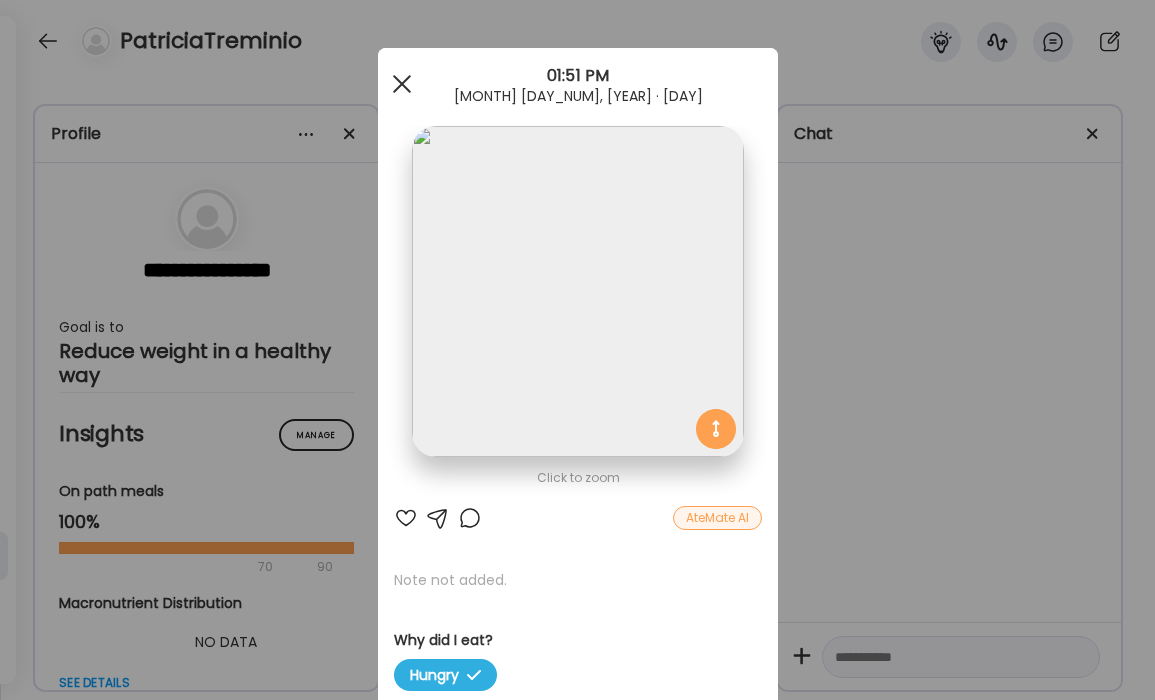 click at bounding box center (402, 84) 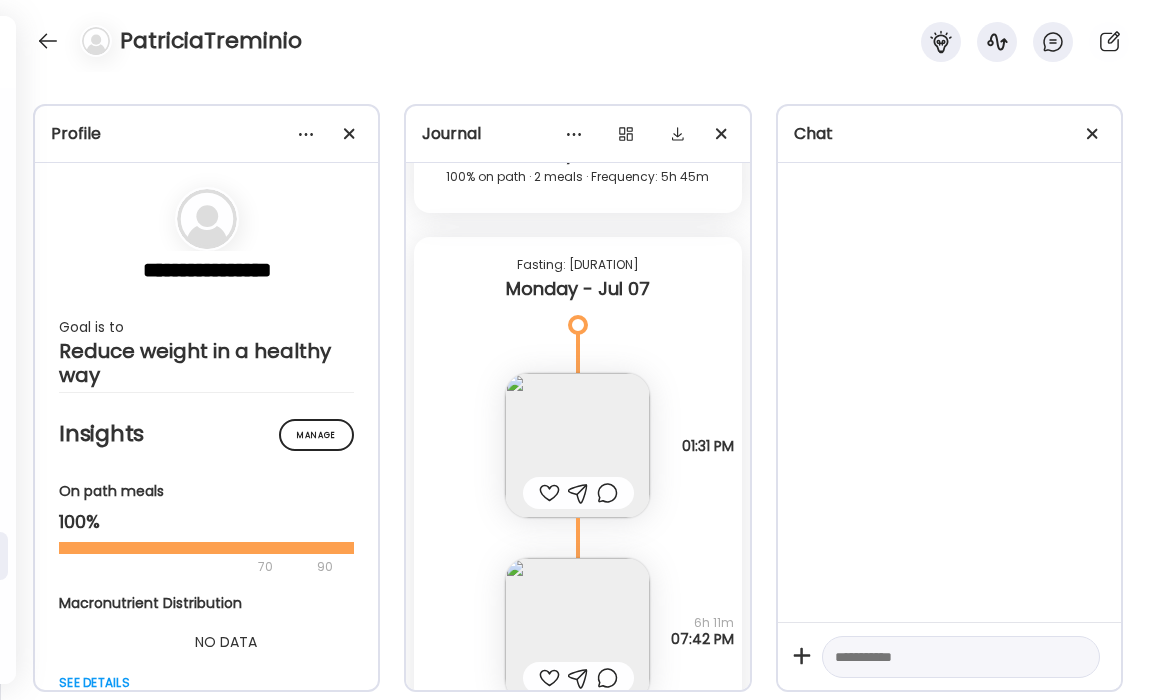scroll, scrollTop: 16521, scrollLeft: 0, axis: vertical 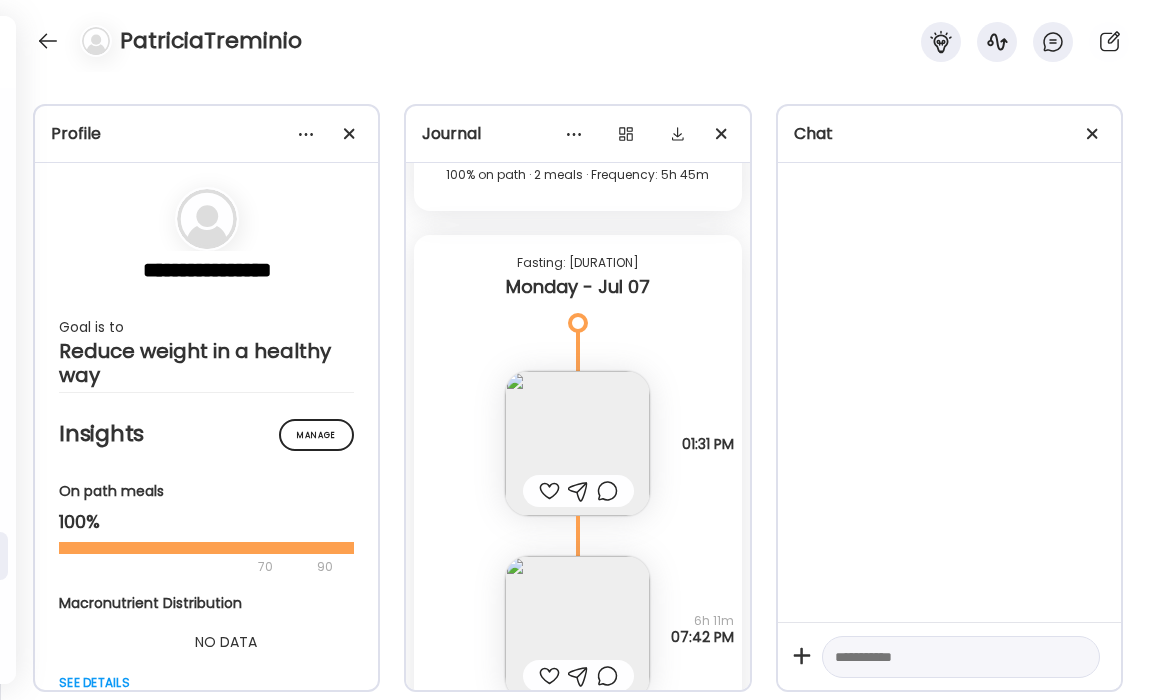 click at bounding box center (577, 443) 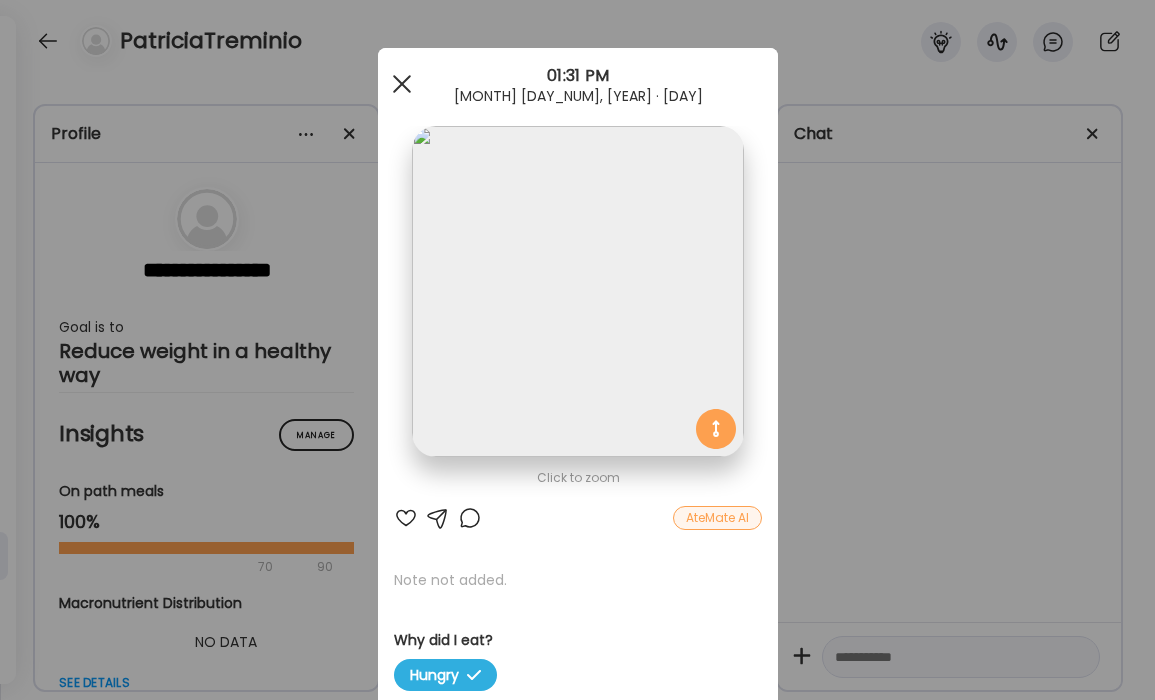 click at bounding box center (402, 84) 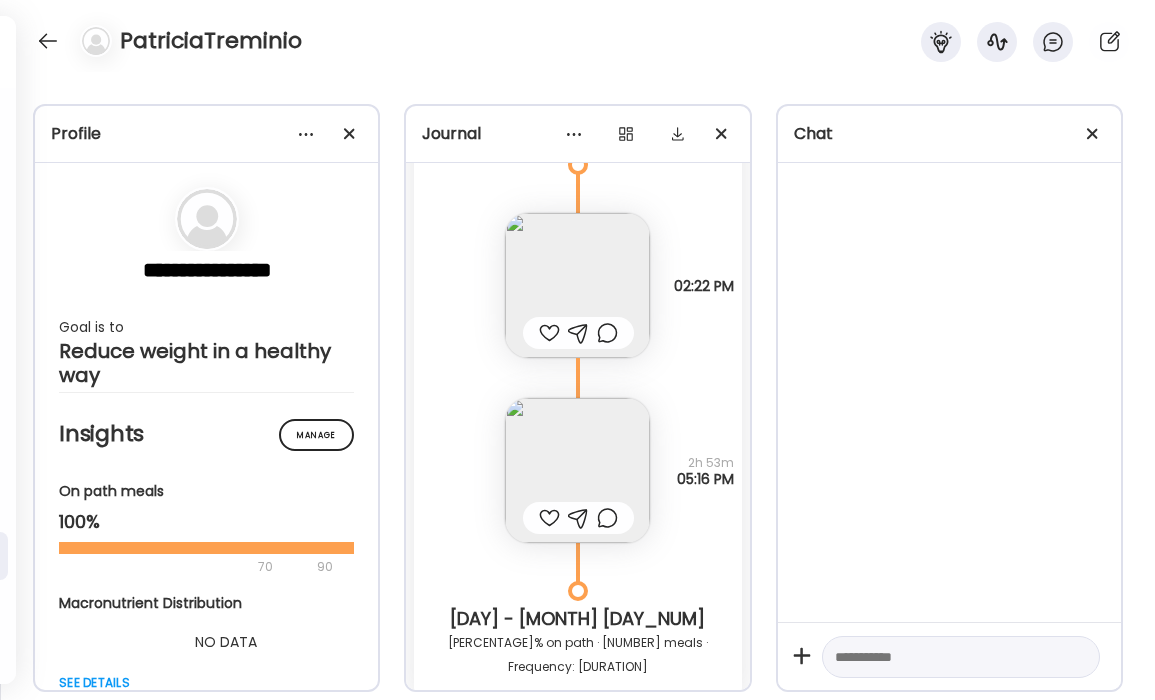 scroll, scrollTop: 15255, scrollLeft: 0, axis: vertical 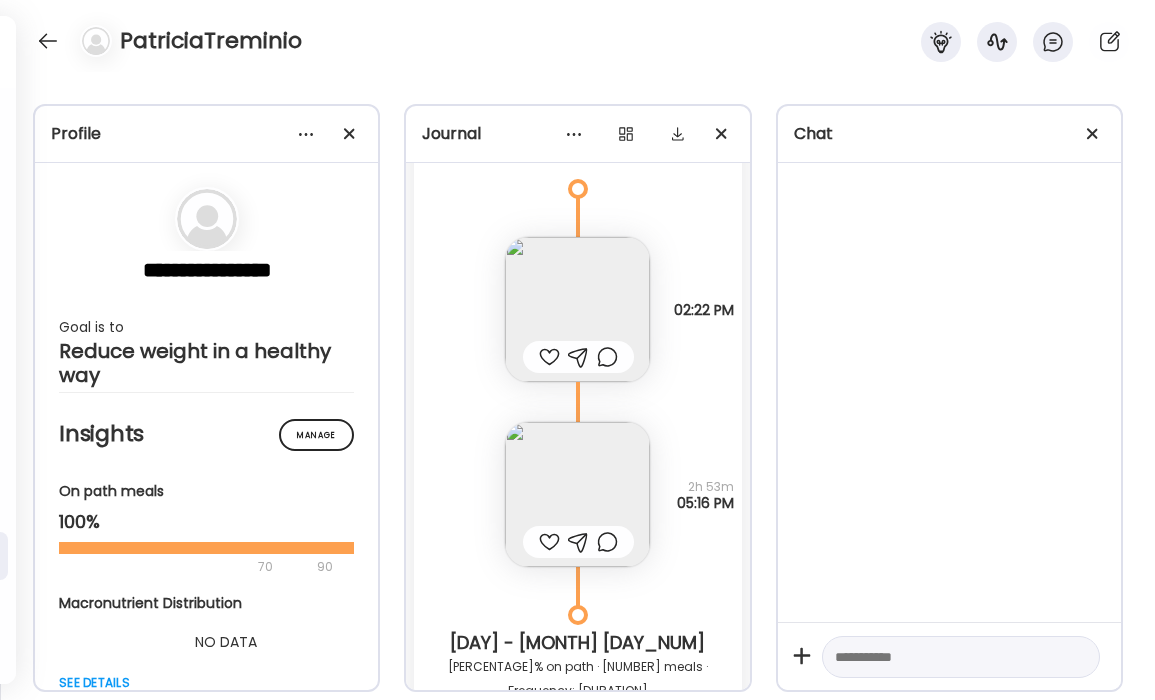 click at bounding box center (577, 494) 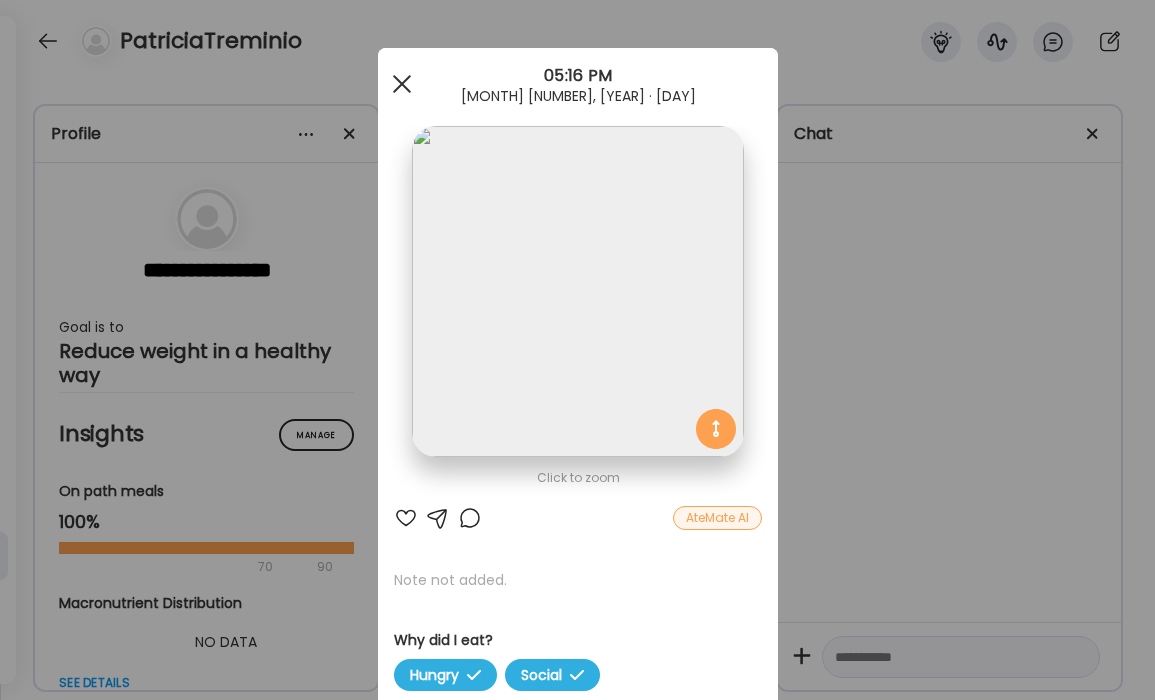 click at bounding box center (402, 84) 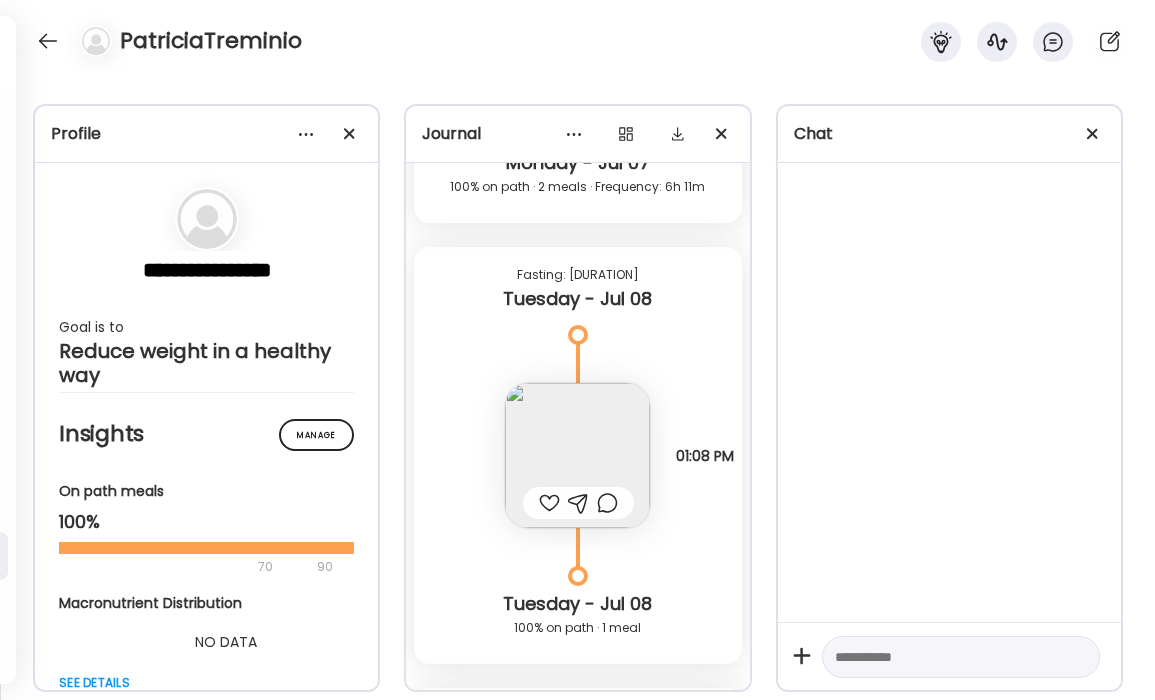 scroll, scrollTop: 17138, scrollLeft: 0, axis: vertical 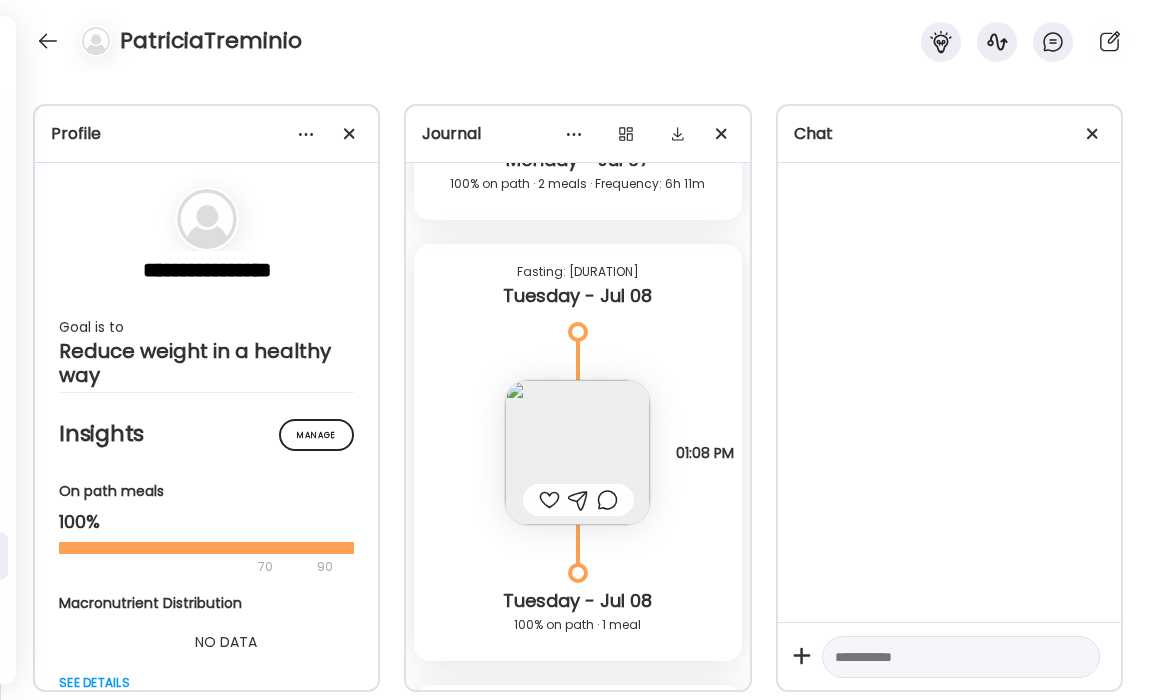 click at bounding box center (577, 452) 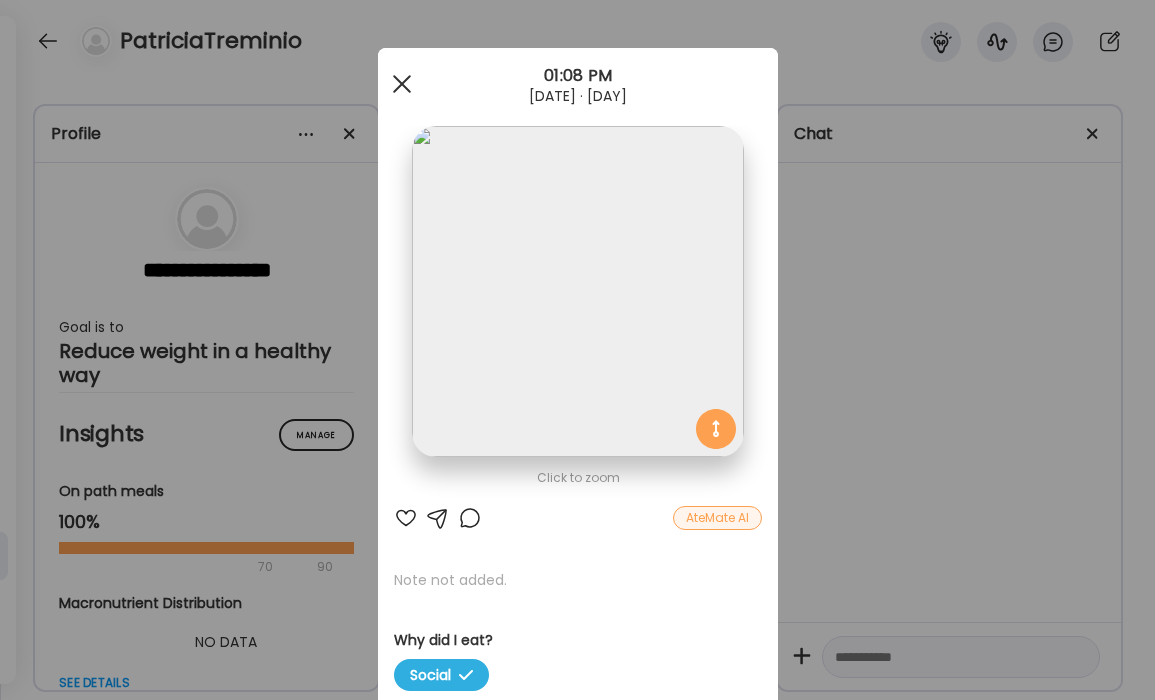 click at bounding box center (401, 84) 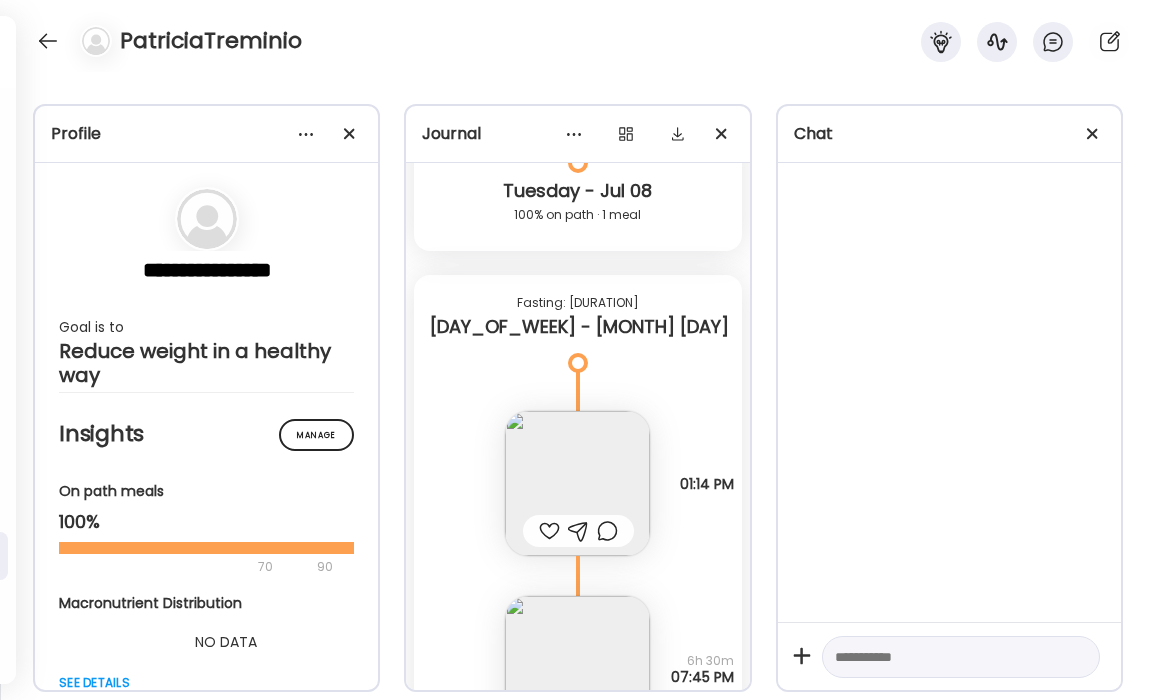scroll, scrollTop: 17549, scrollLeft: 0, axis: vertical 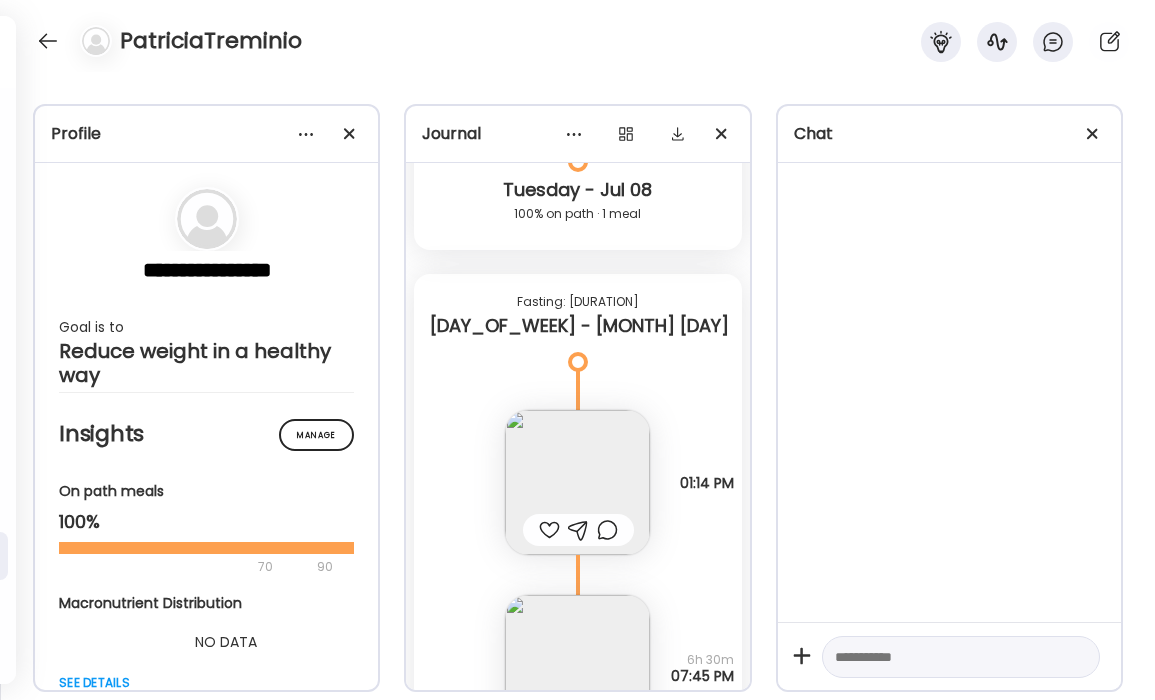 click at bounding box center (577, 482) 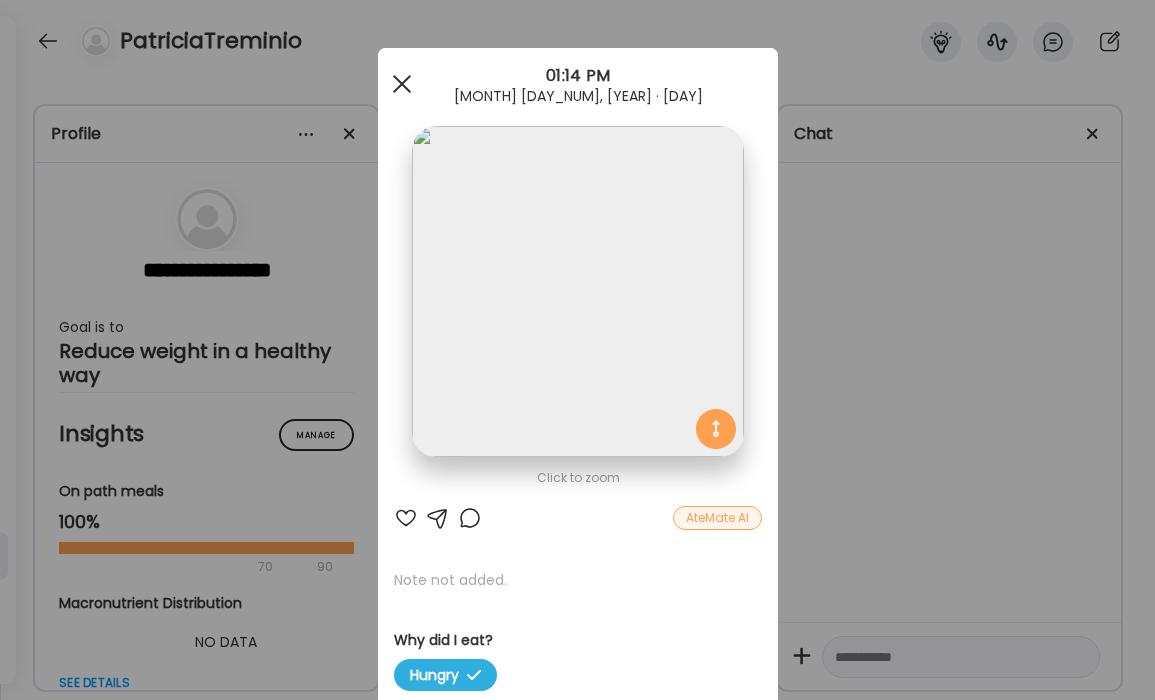 click at bounding box center [401, 84] 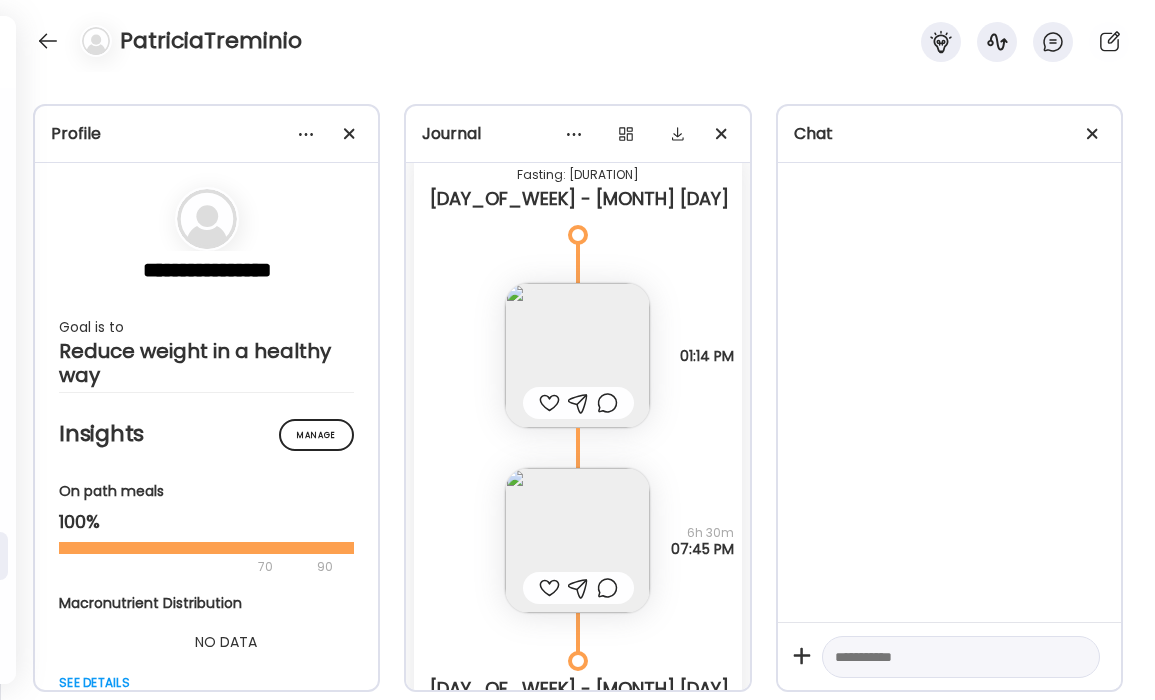 scroll, scrollTop: 17678, scrollLeft: 0, axis: vertical 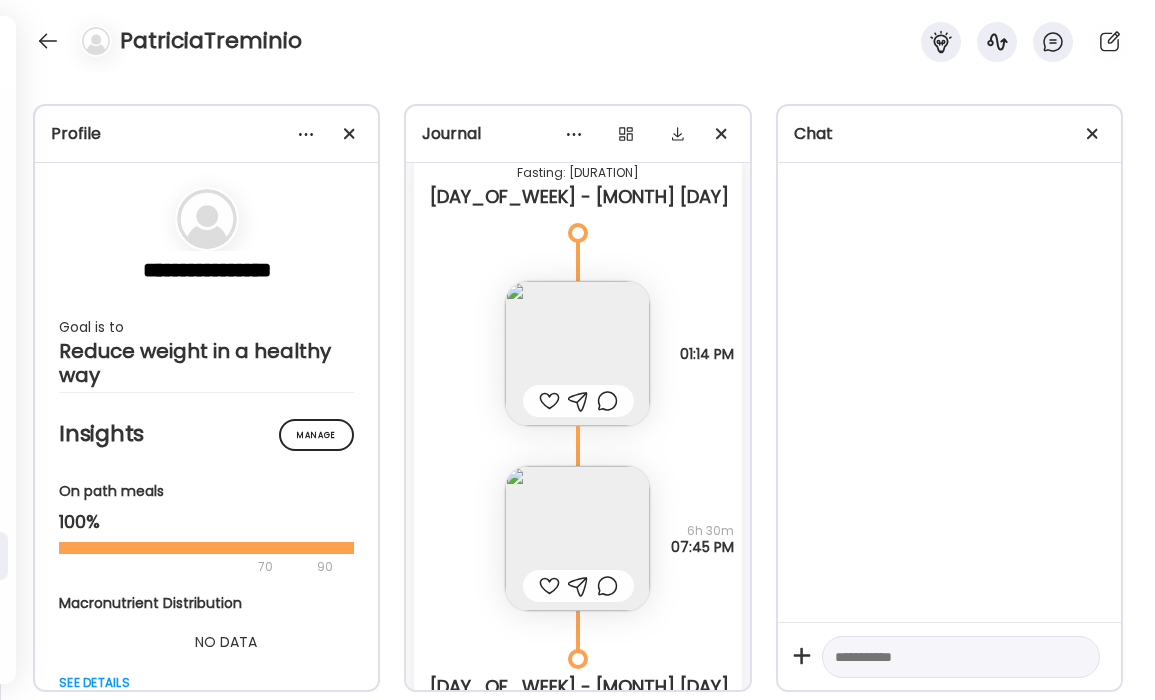 click at bounding box center [577, 538] 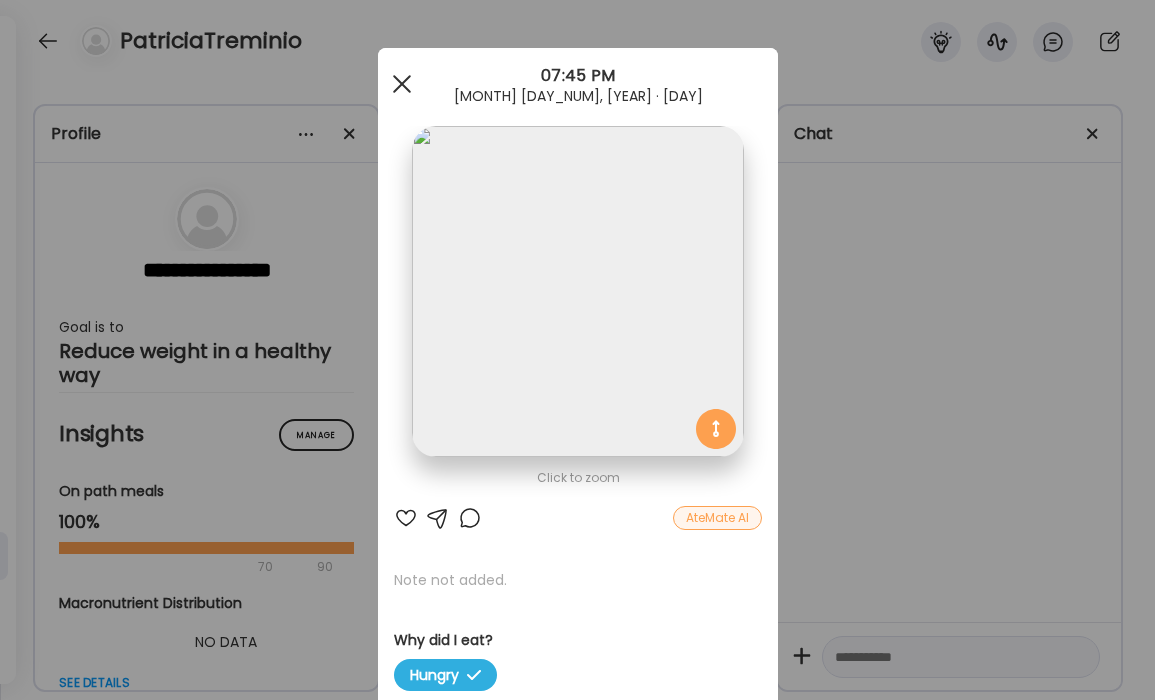 click at bounding box center [401, 84] 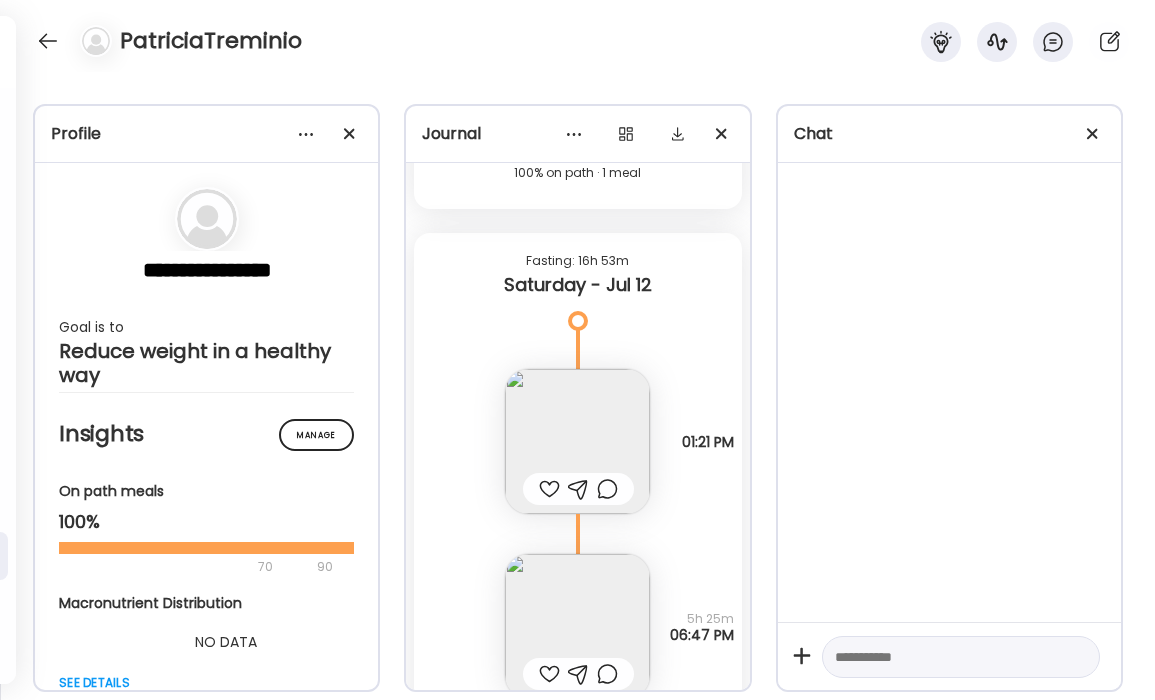 scroll, scrollTop: 19319, scrollLeft: 0, axis: vertical 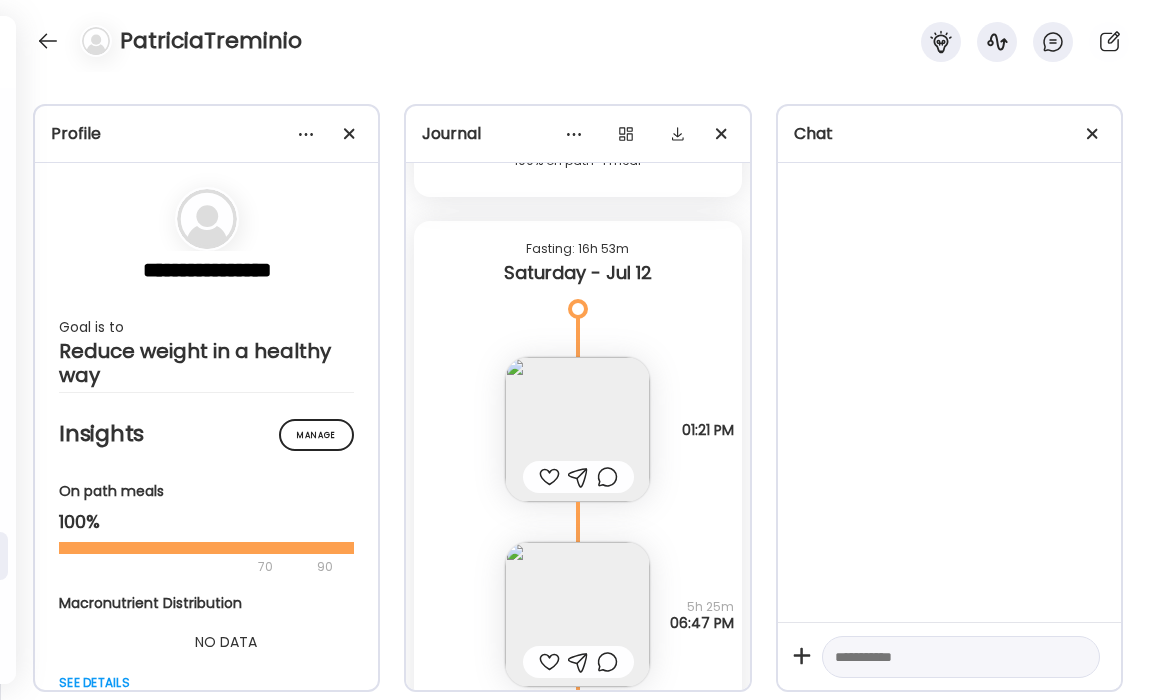 click at bounding box center (577, 429) 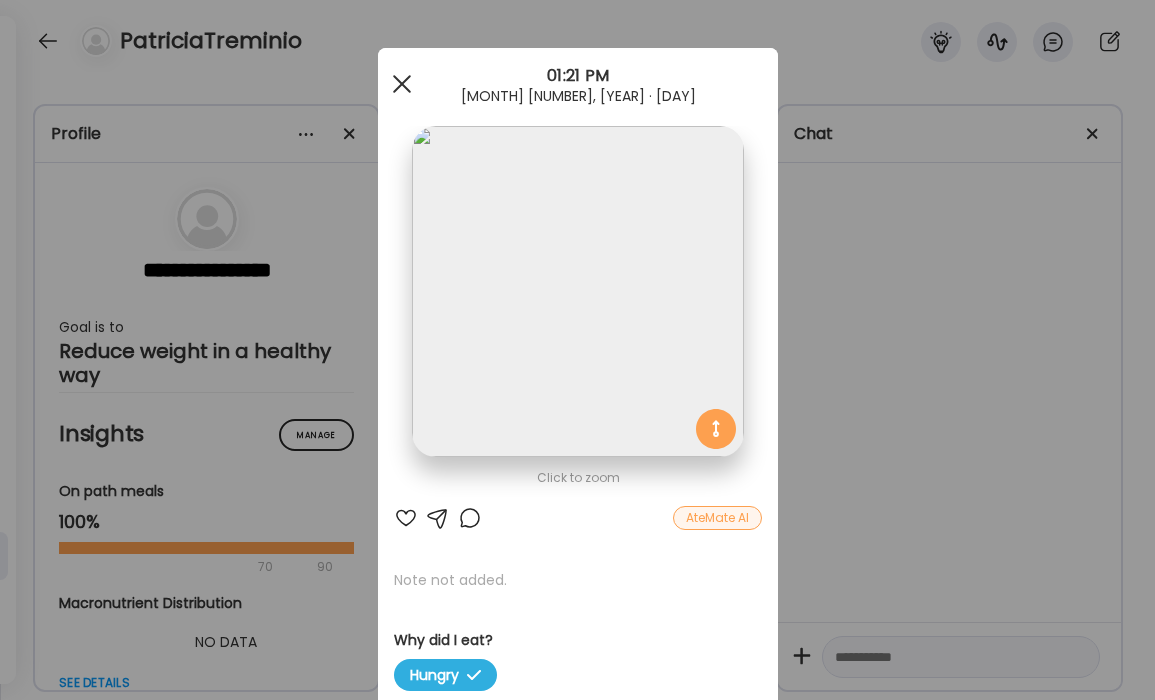 click at bounding box center (401, 84) 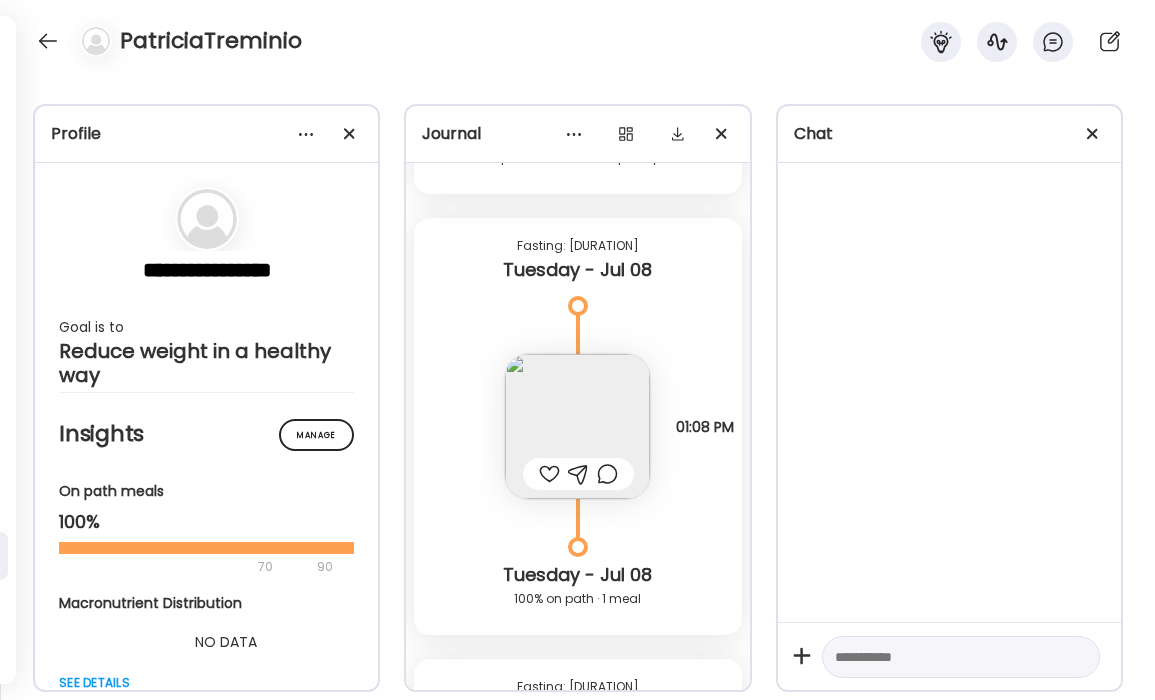 scroll, scrollTop: 17160, scrollLeft: 0, axis: vertical 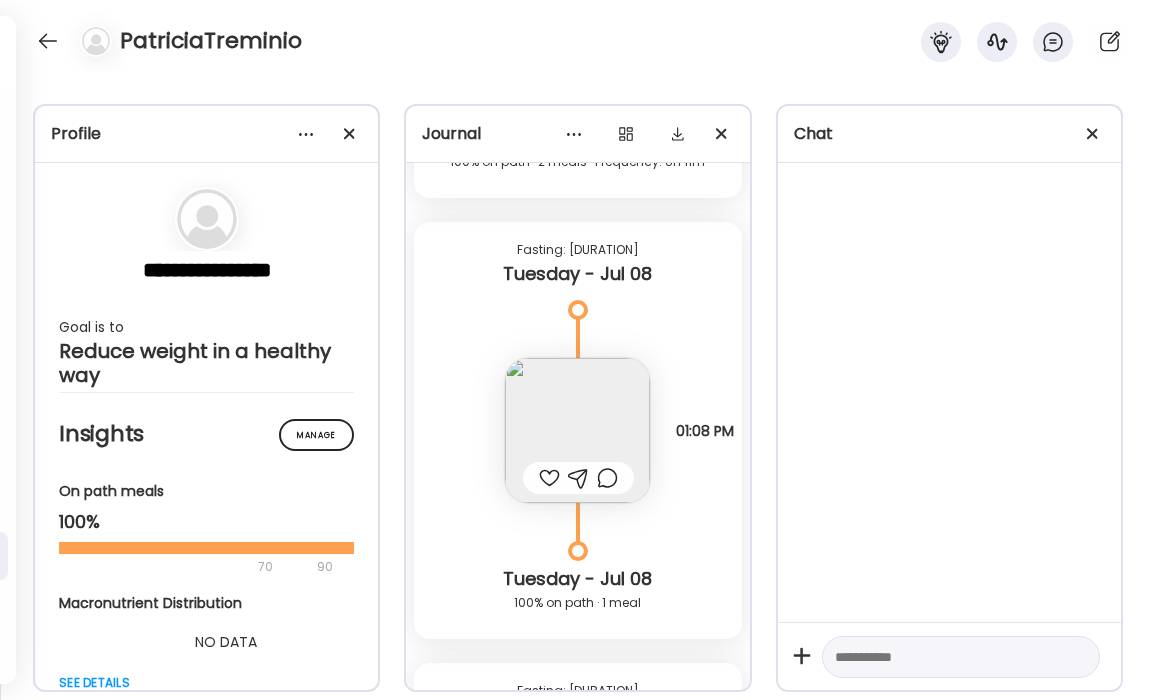 click at bounding box center (577, 430) 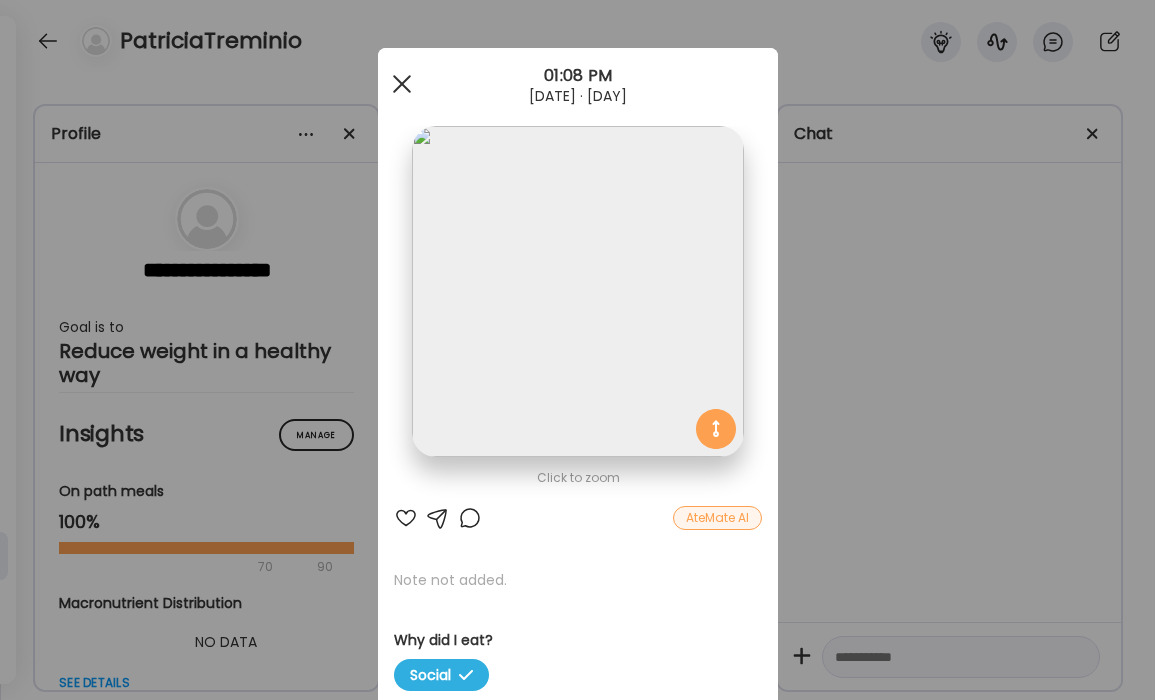 click at bounding box center (402, 84) 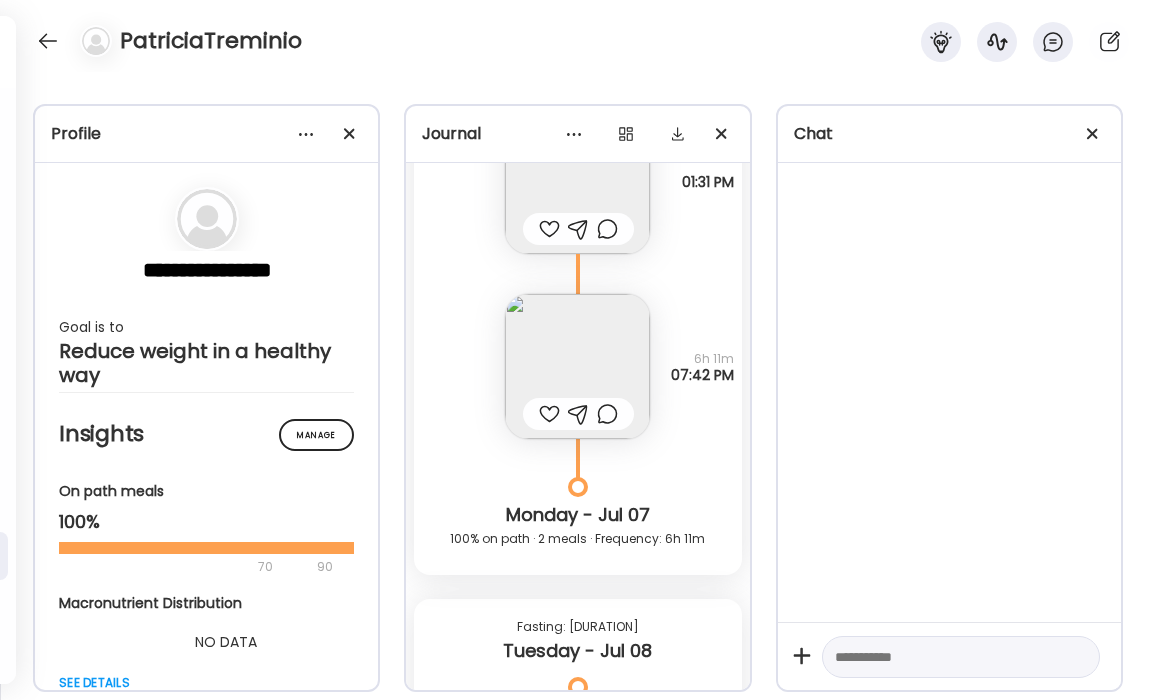 scroll, scrollTop: 16782, scrollLeft: 0, axis: vertical 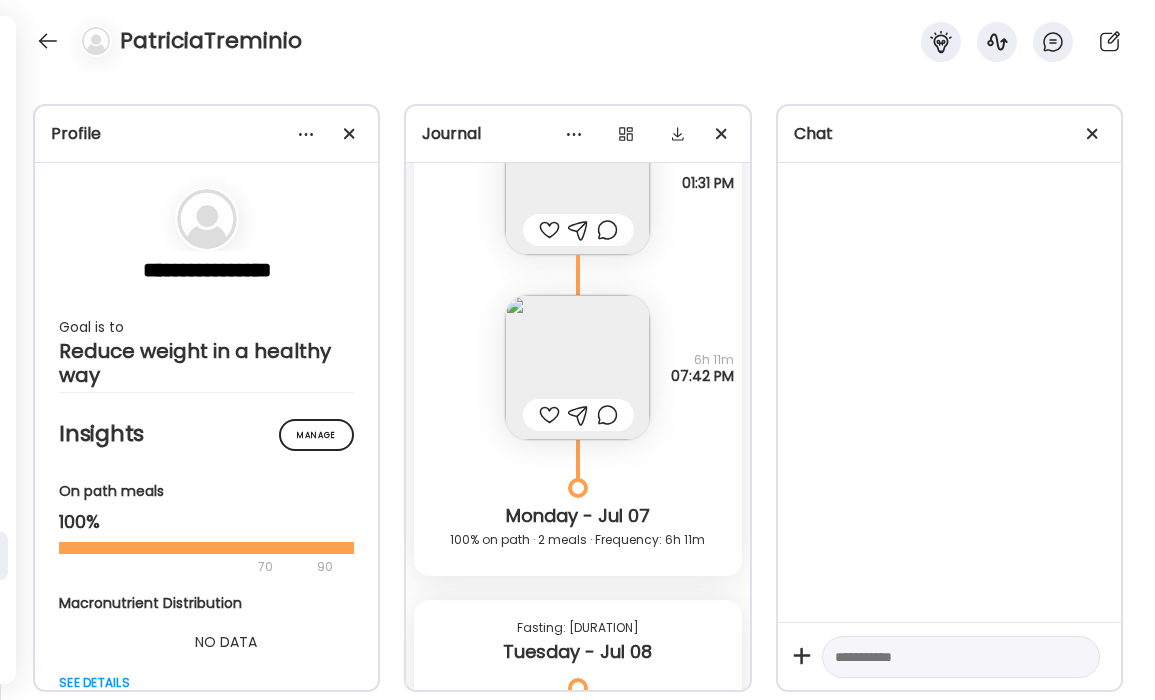 click at bounding box center [577, 367] 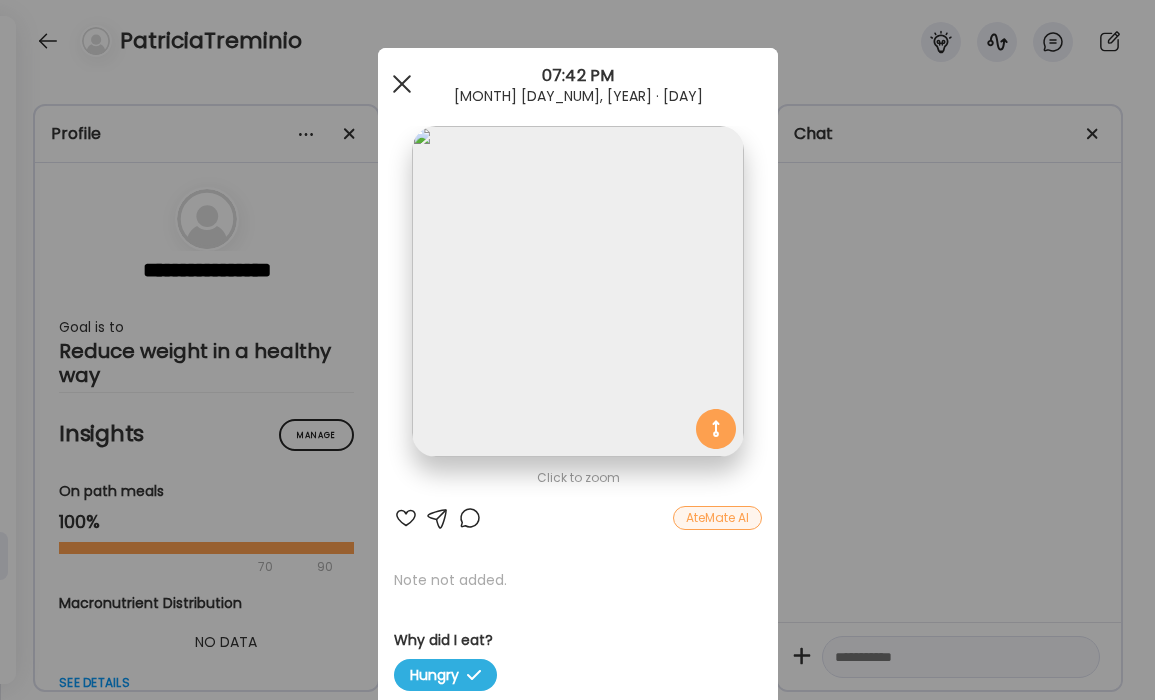 click at bounding box center [402, 84] 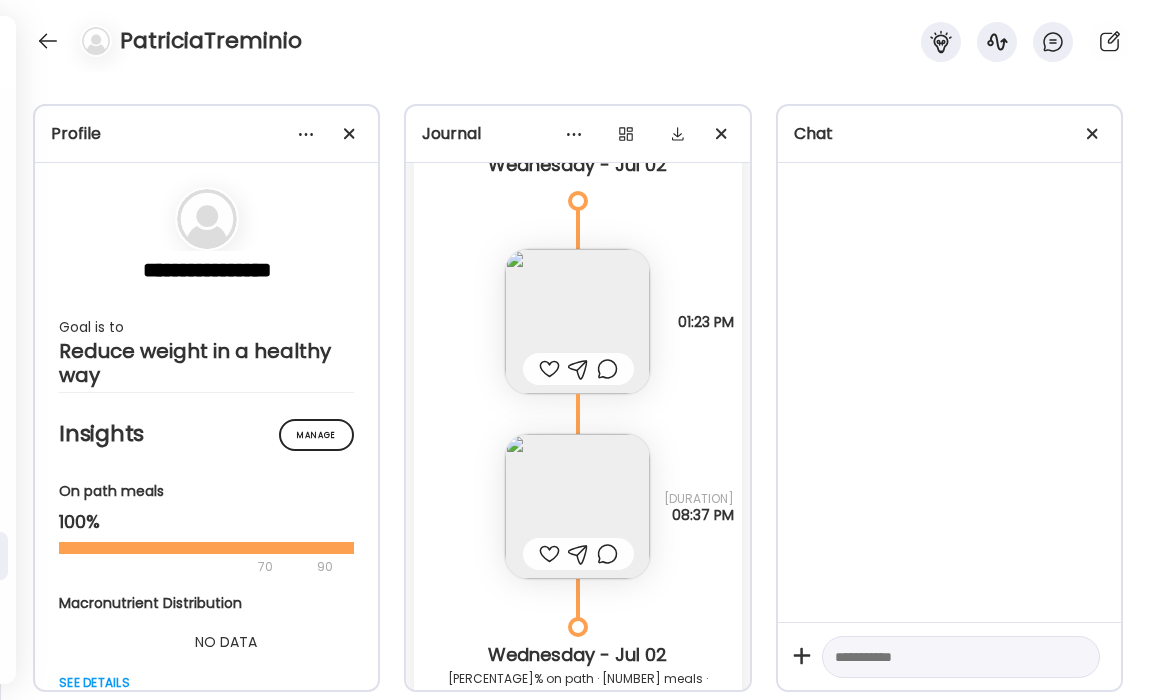 scroll, scrollTop: 14140, scrollLeft: 0, axis: vertical 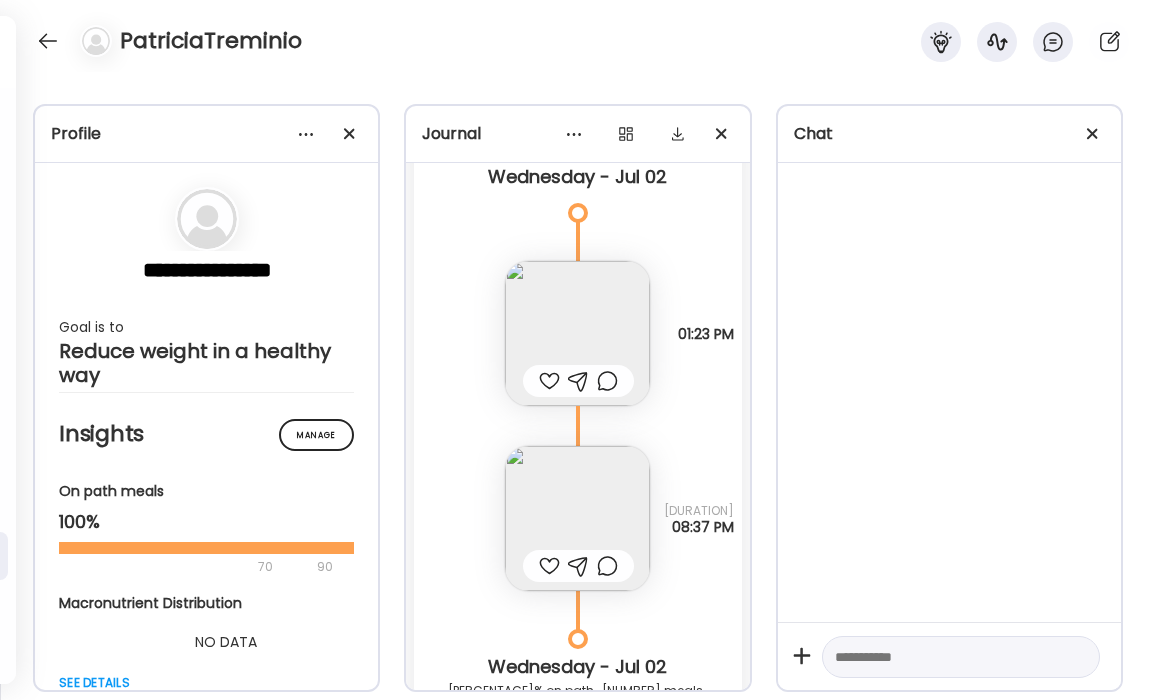 click at bounding box center (577, 333) 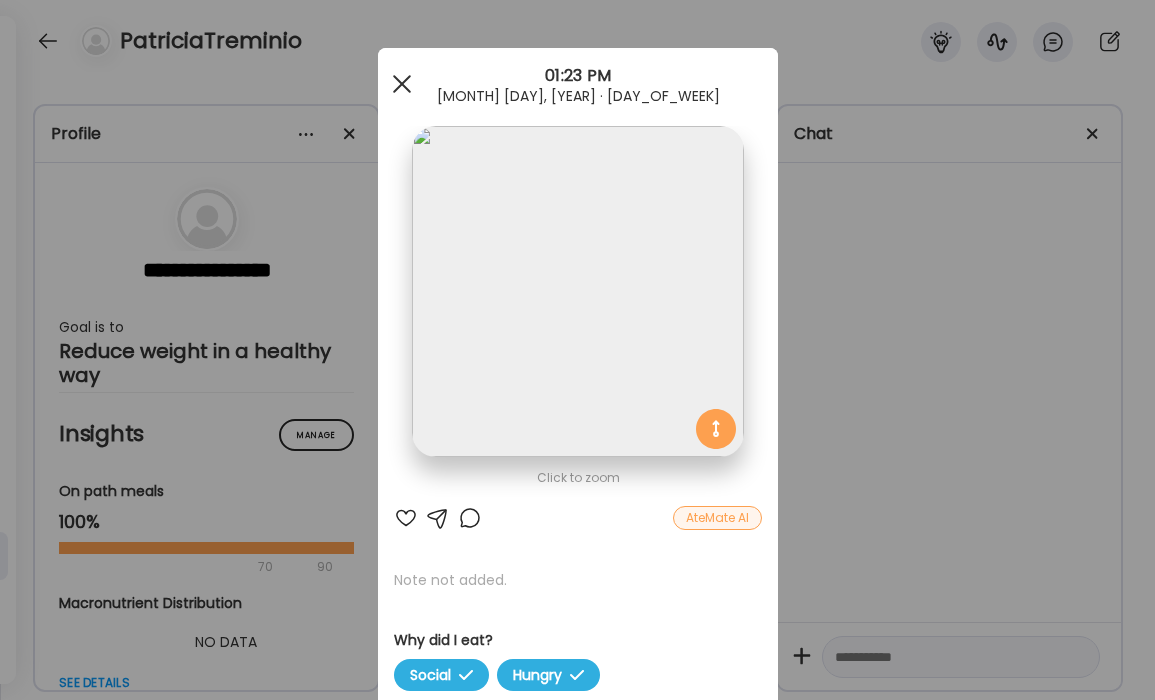 click at bounding box center (401, 84) 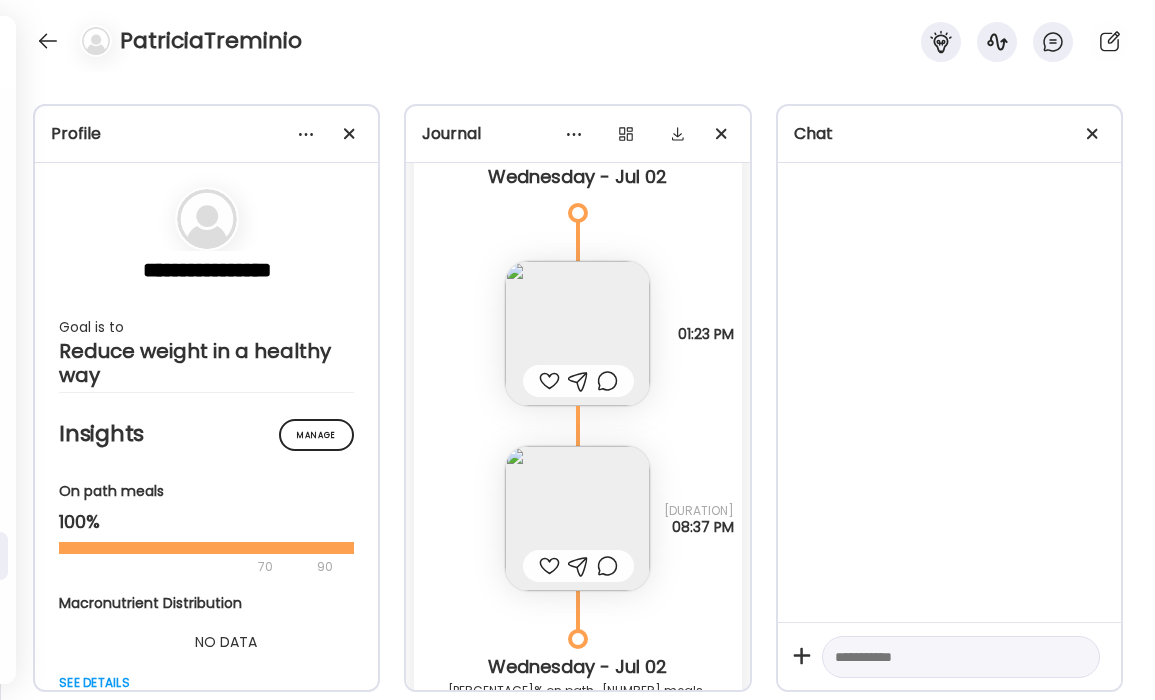 click at bounding box center [577, 518] 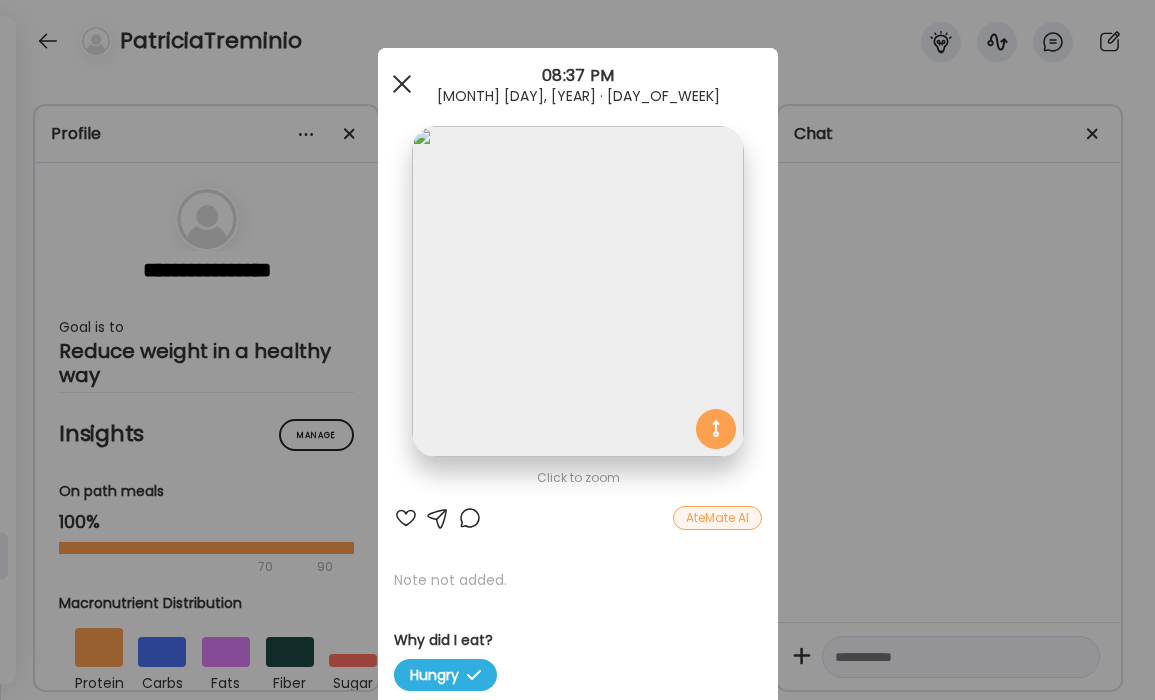click at bounding box center [402, 84] 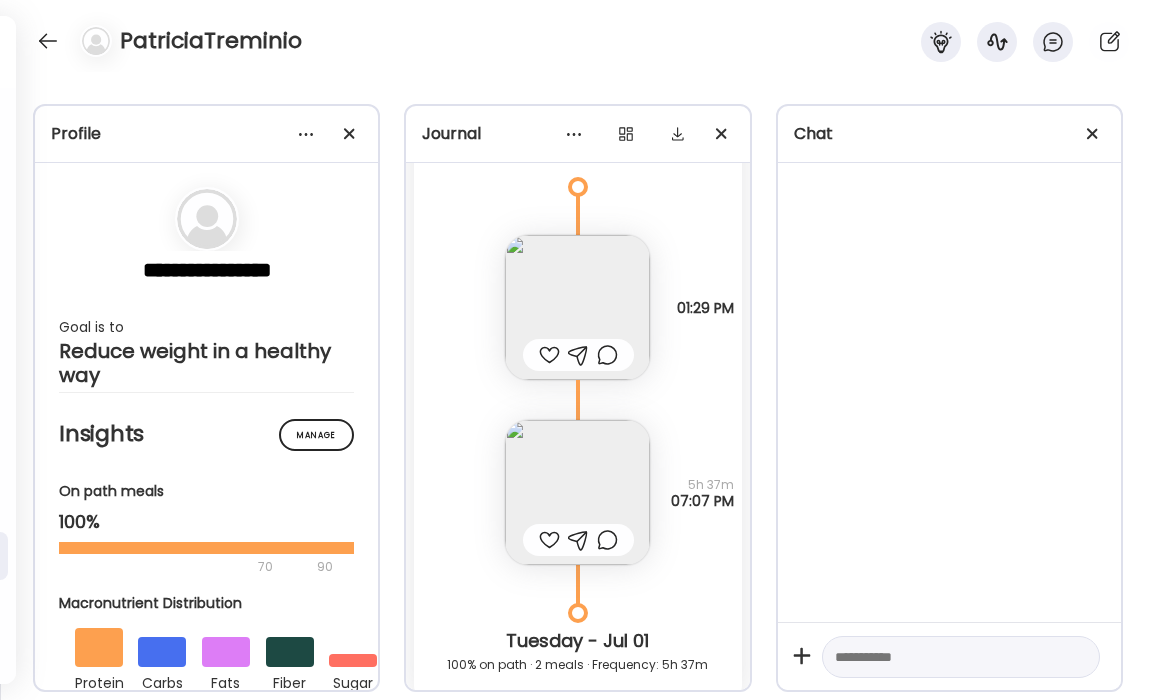 scroll, scrollTop: 13541, scrollLeft: 0, axis: vertical 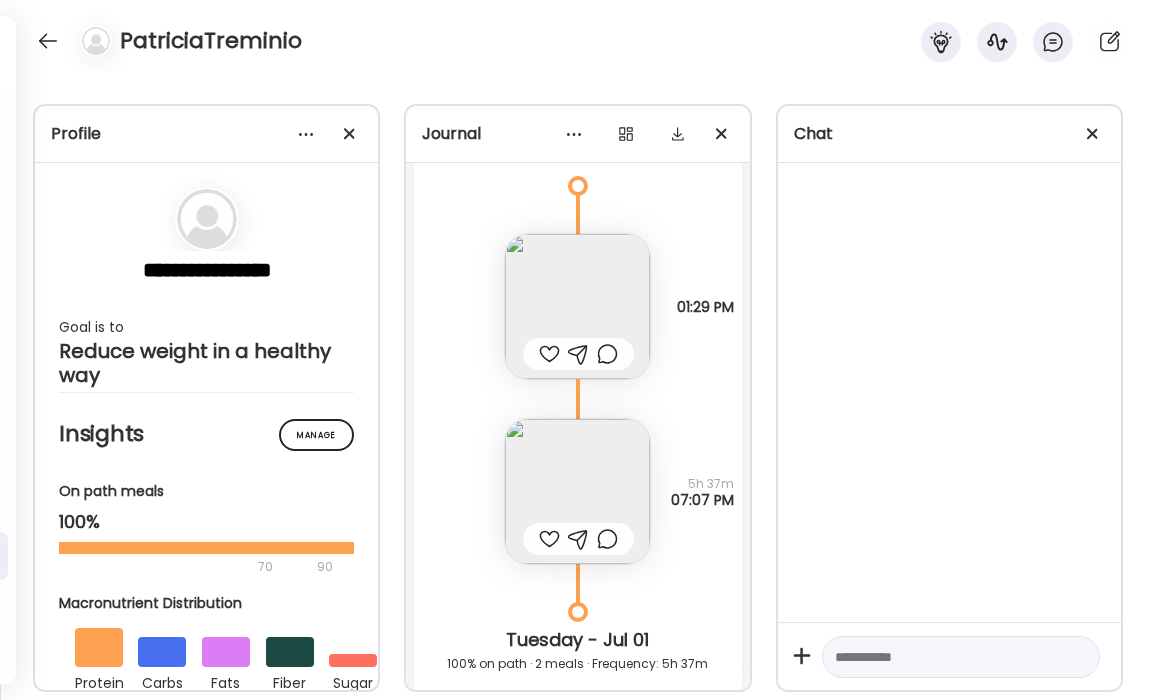 click at bounding box center [577, 306] 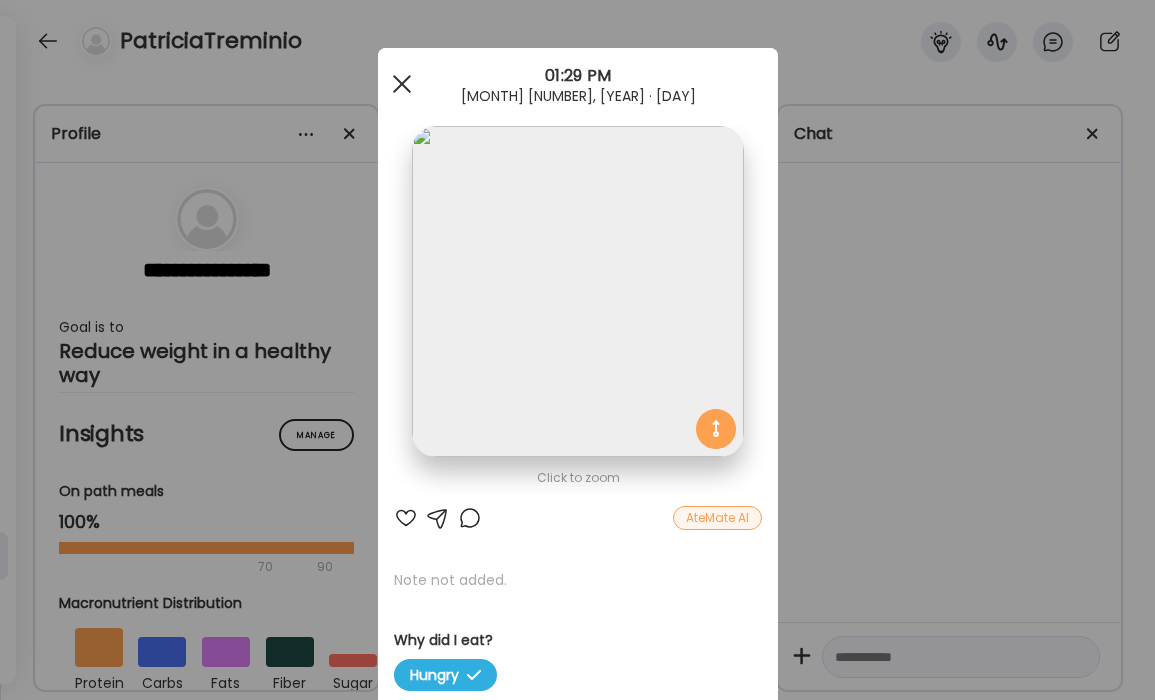 click at bounding box center (402, 84) 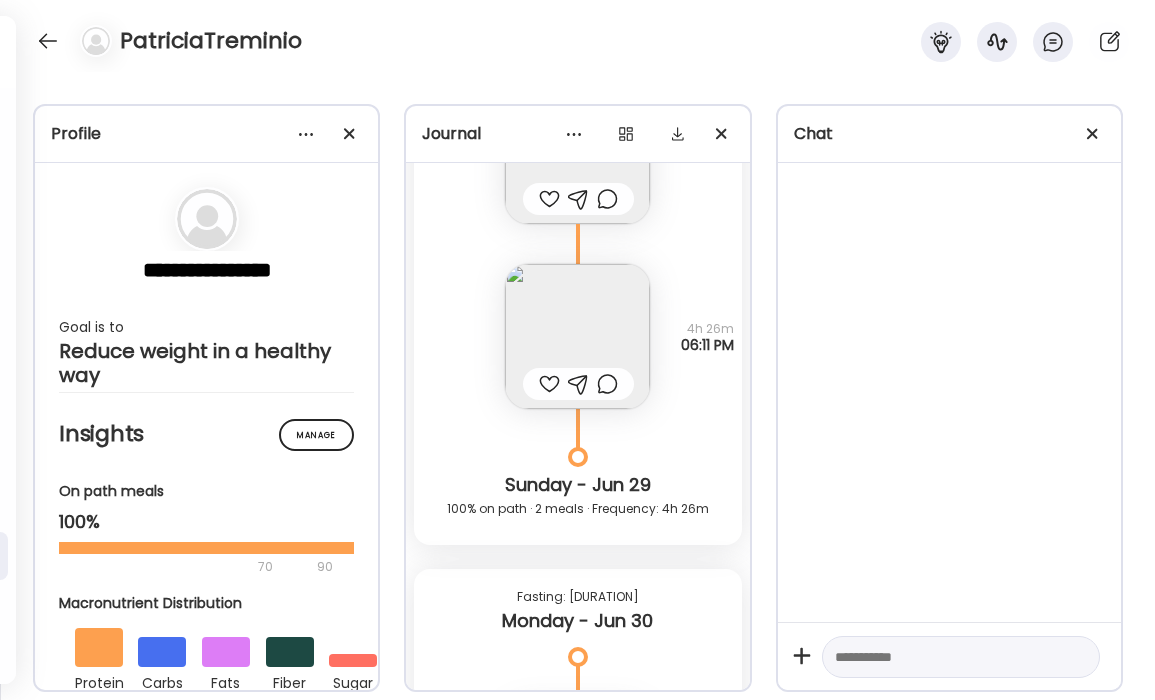 scroll, scrollTop: 12615, scrollLeft: 0, axis: vertical 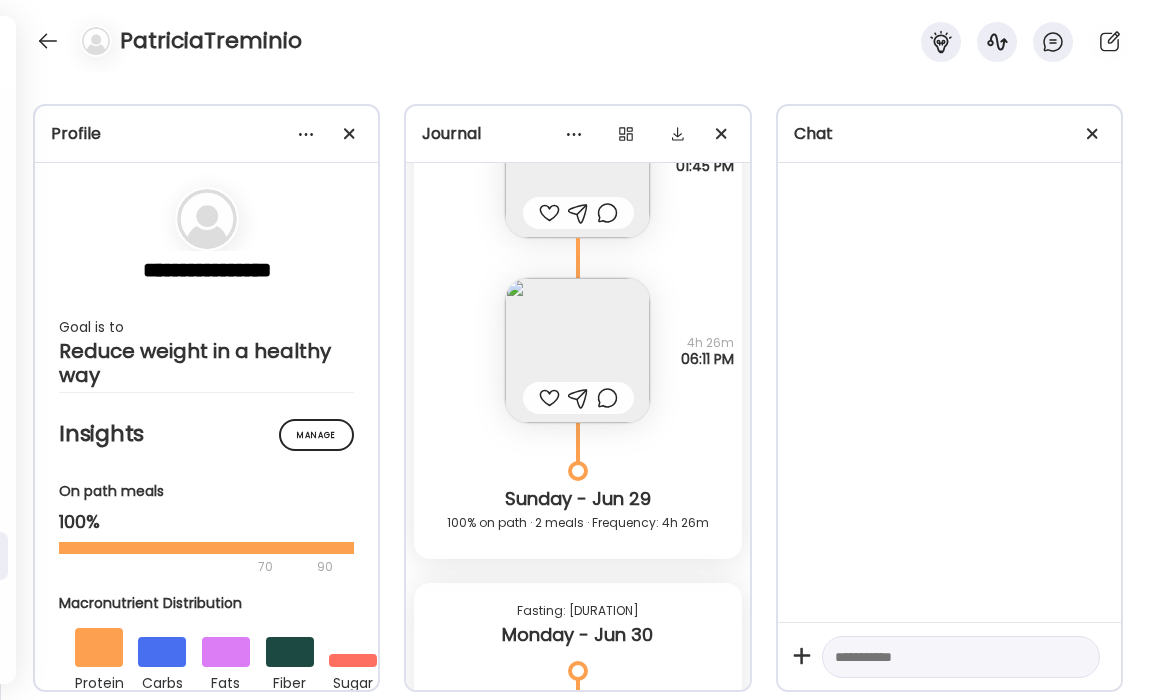 click at bounding box center [577, 350] 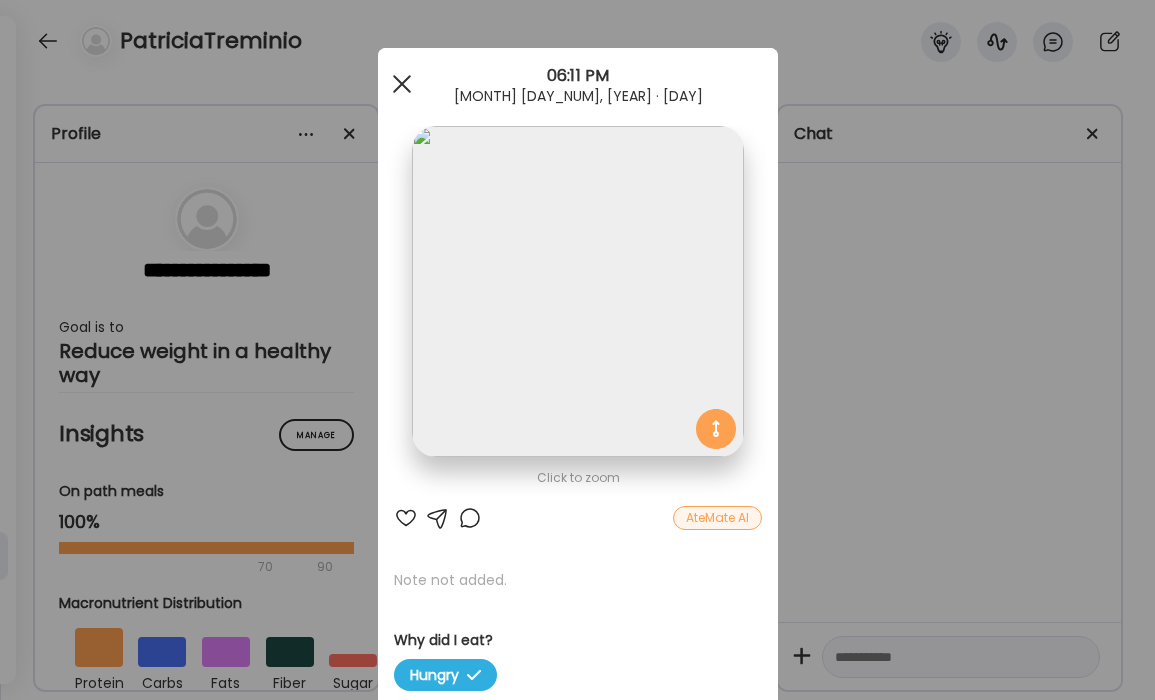 click at bounding box center (402, 84) 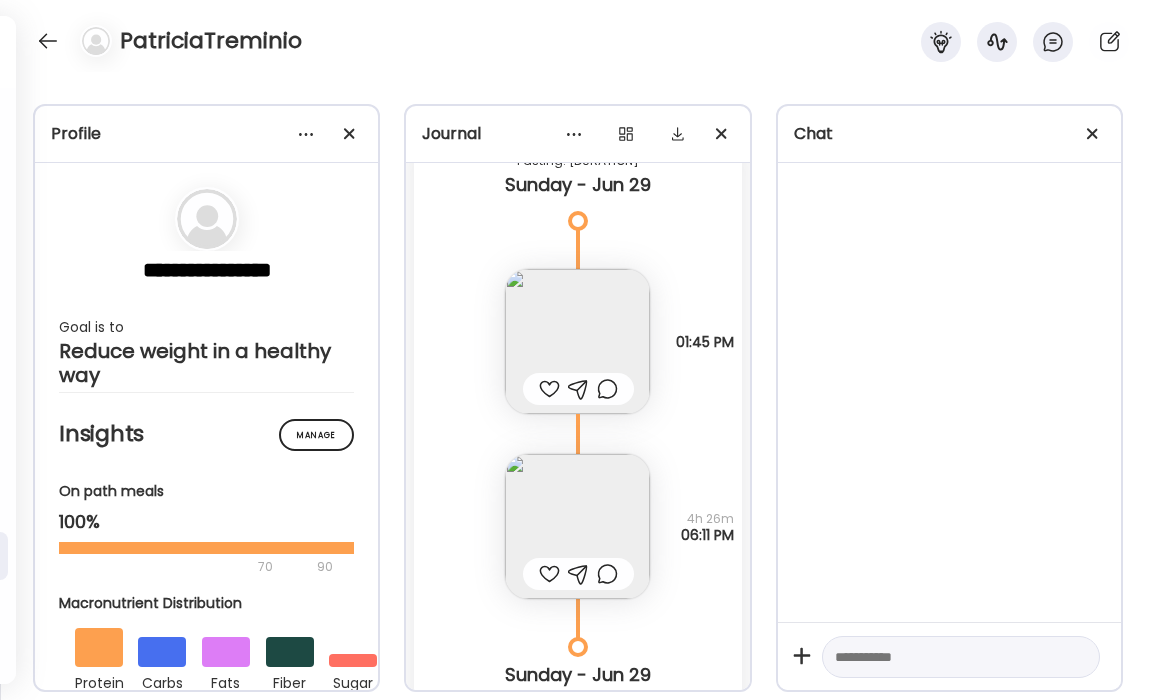 scroll, scrollTop: 12437, scrollLeft: 0, axis: vertical 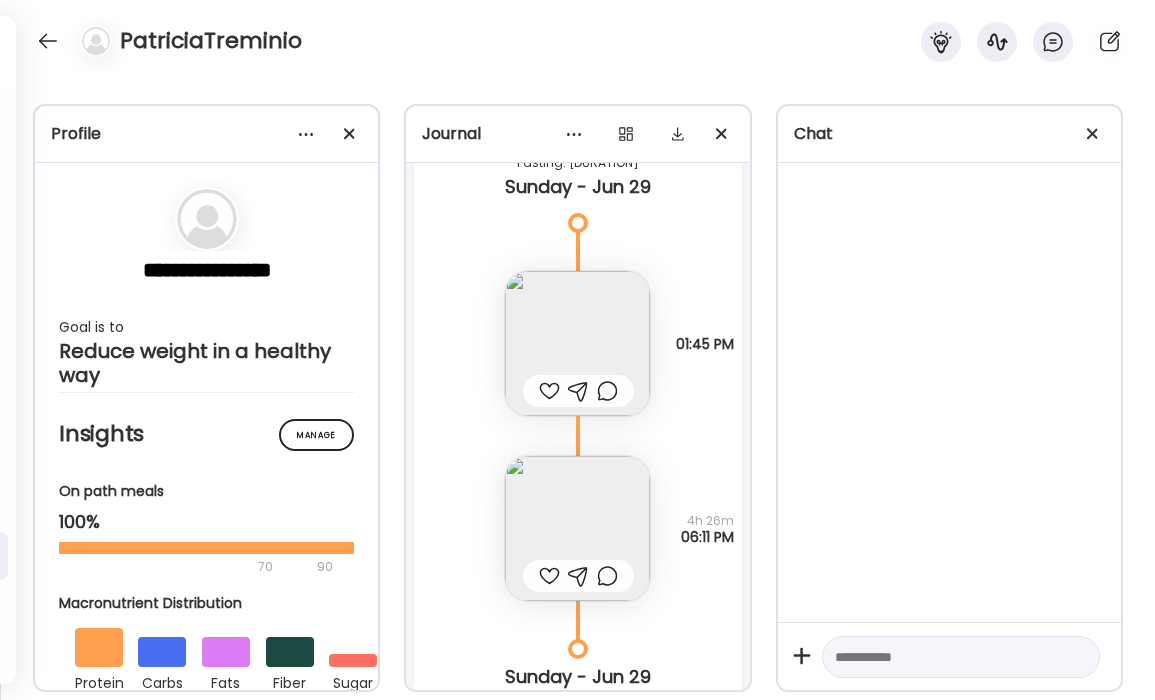 click at bounding box center (577, 343) 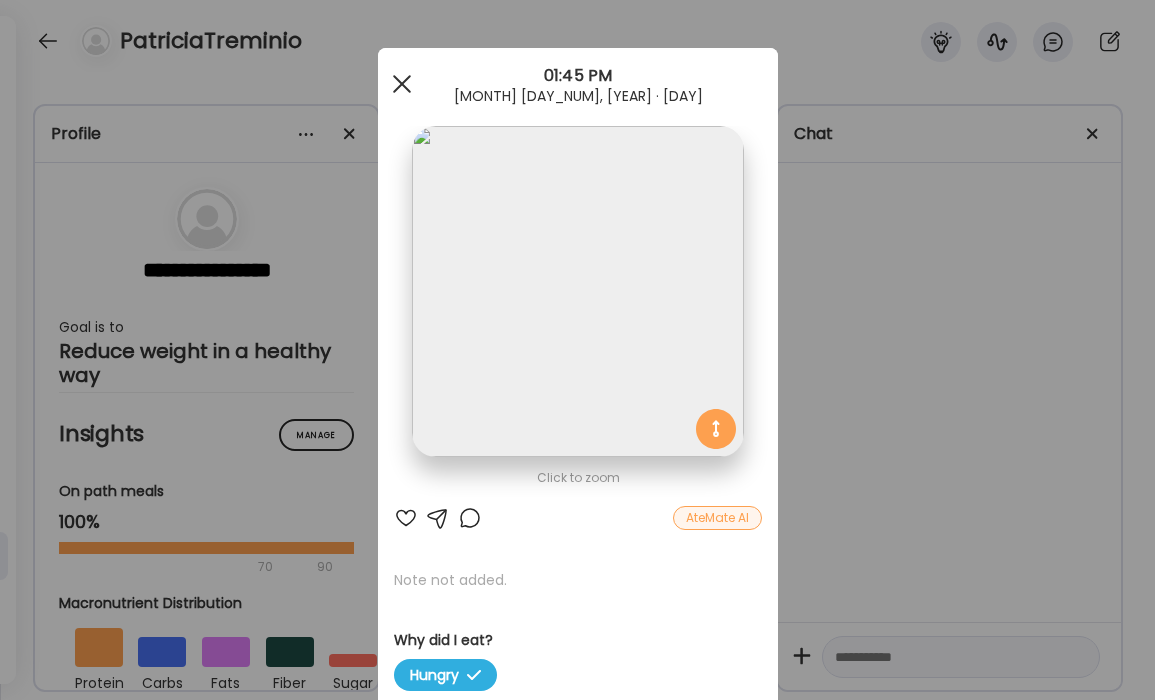 click at bounding box center (402, 84) 